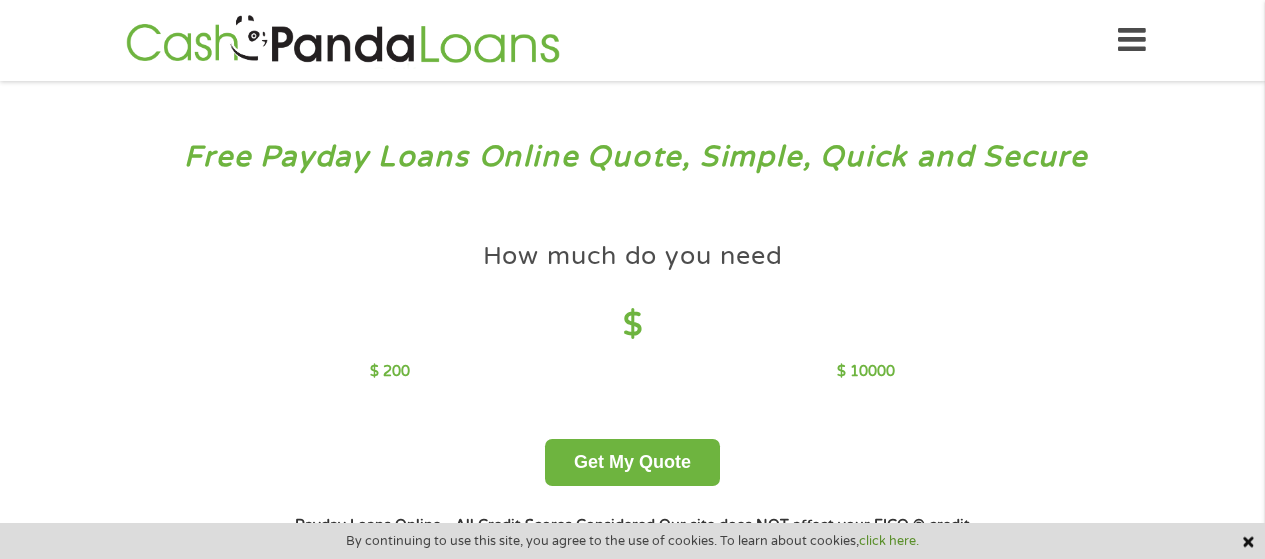 scroll, scrollTop: 0, scrollLeft: 0, axis: both 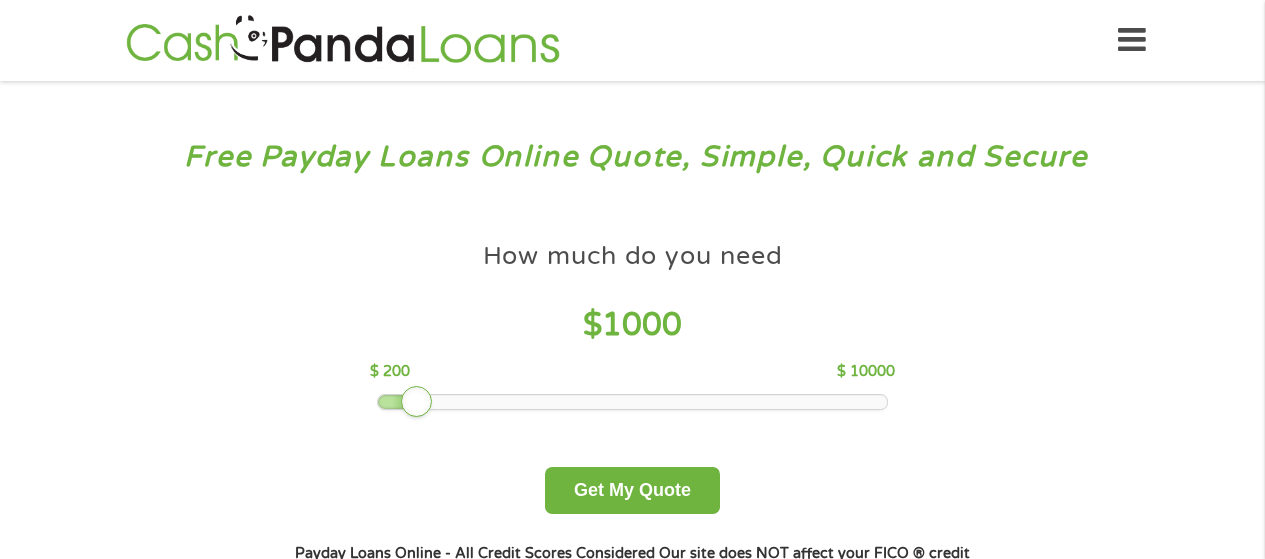 click on "Free Payday Loans Online Quote, Simple, Quick and Secure" at bounding box center (633, 157) 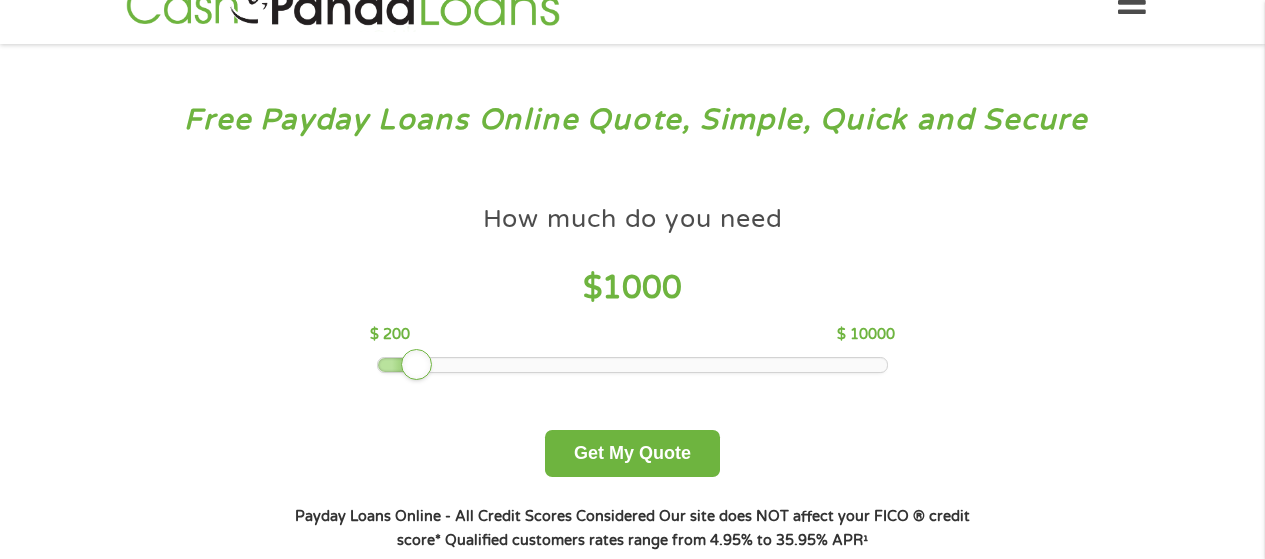 scroll, scrollTop: 100, scrollLeft: 0, axis: vertical 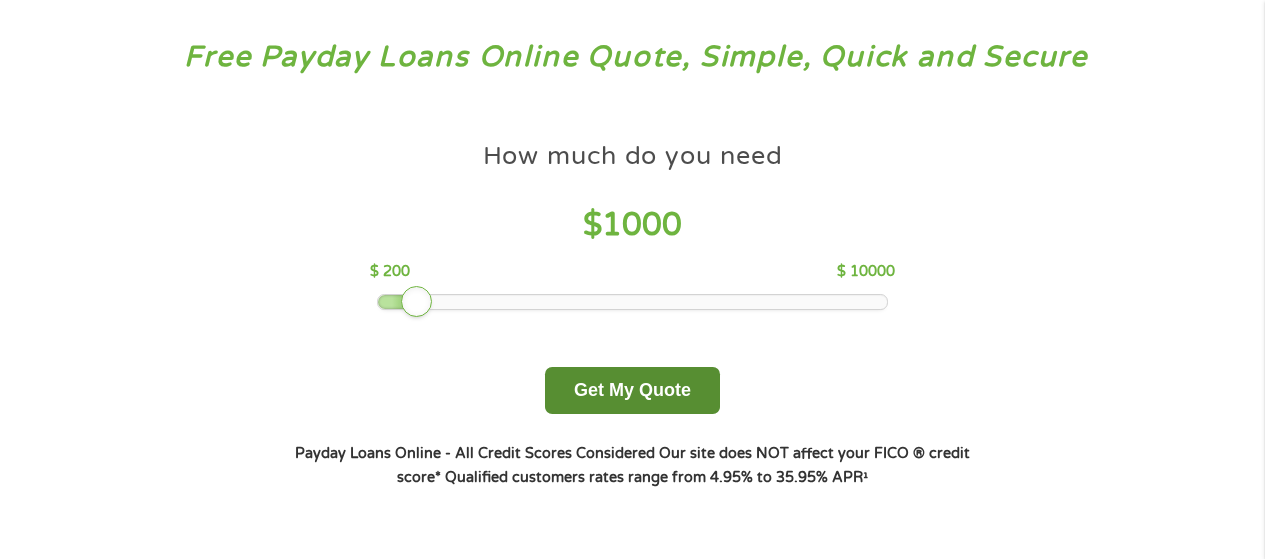 click on "Get My Quote" at bounding box center [632, 390] 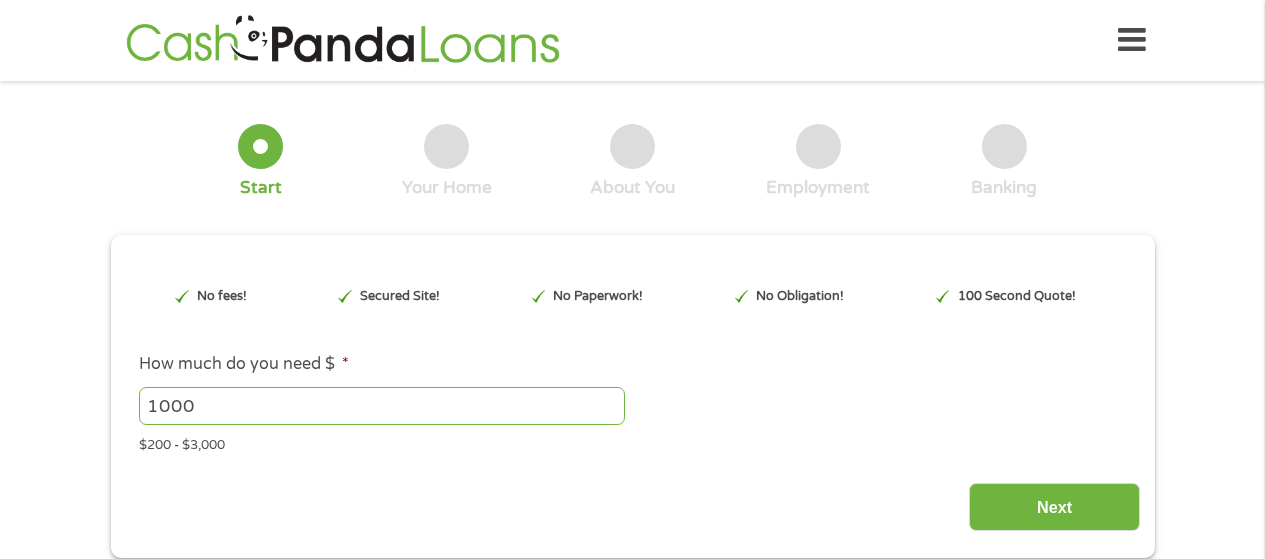 scroll, scrollTop: 0, scrollLeft: 0, axis: both 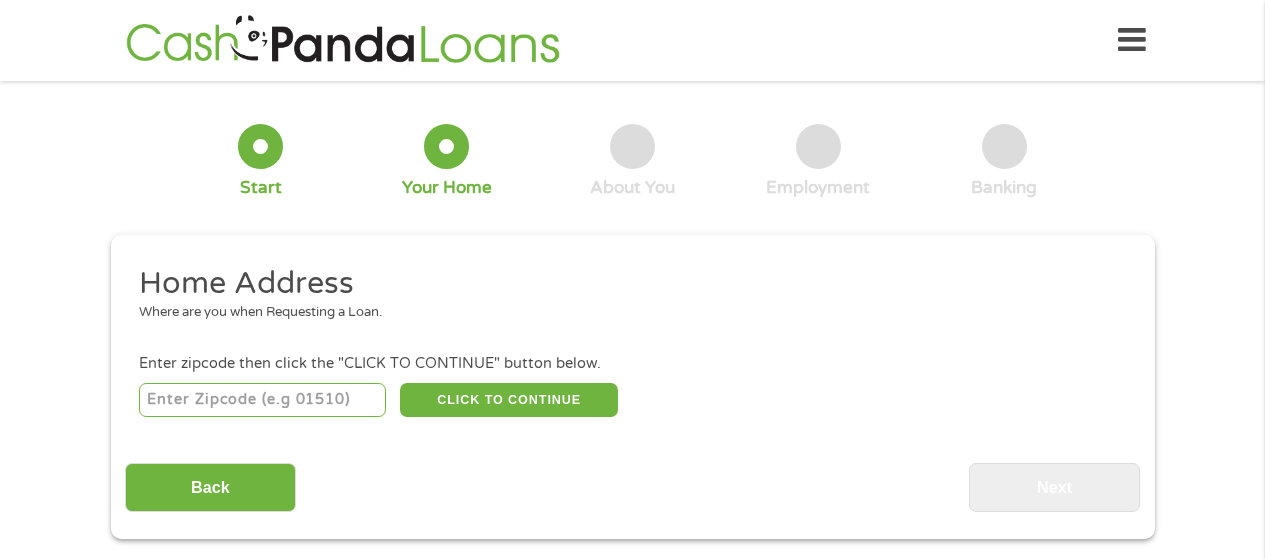 click on "Home Address" at bounding box center (625, 284) 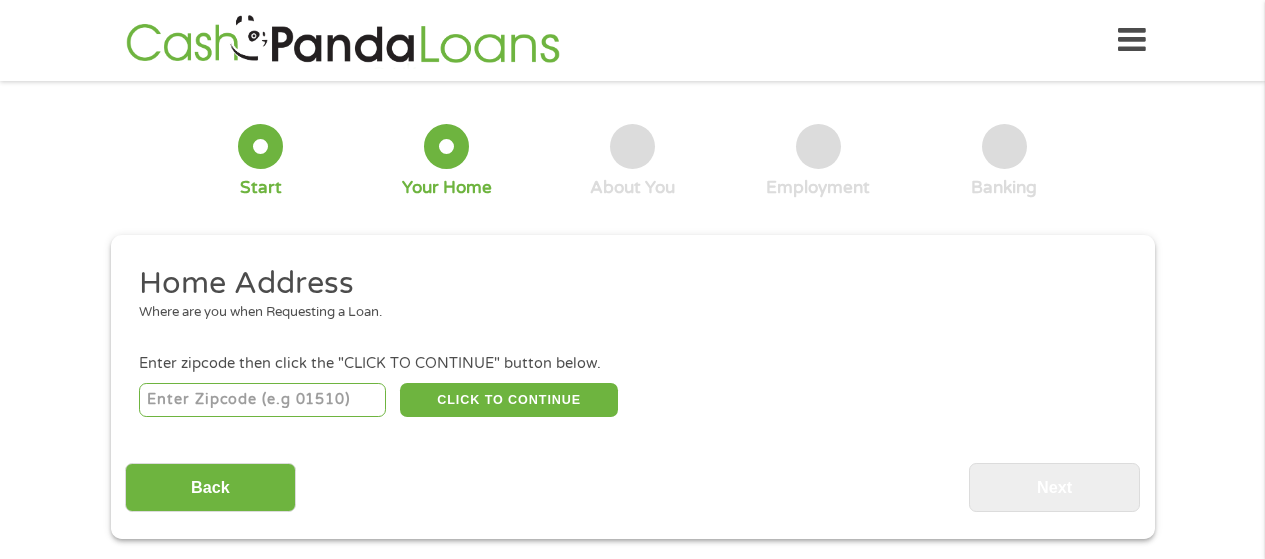 type on "74012" 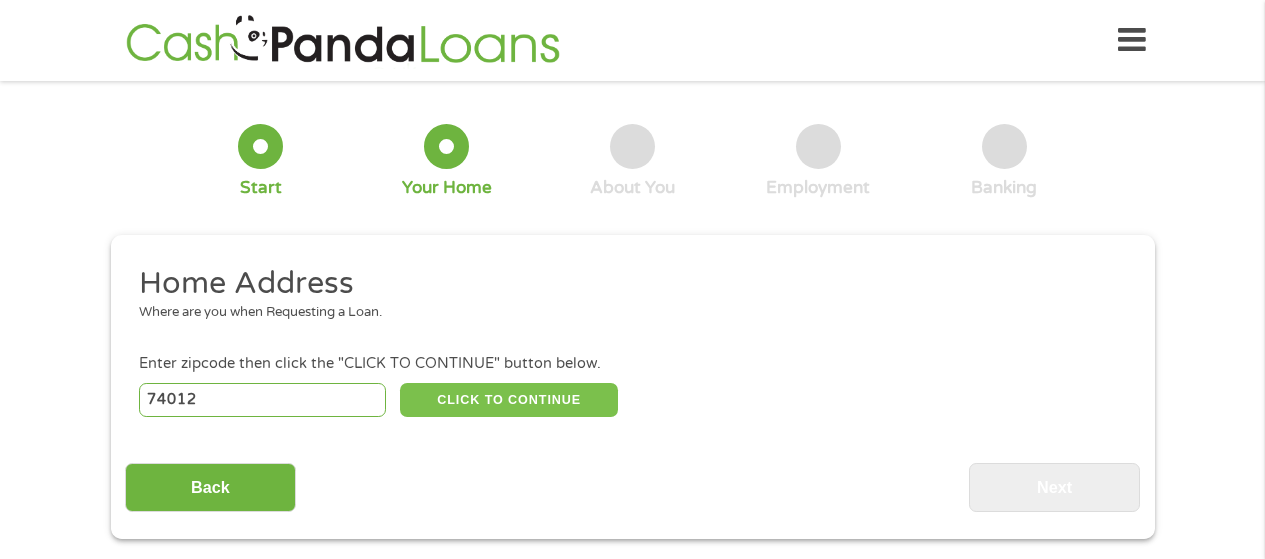 click on "CLICK TO CONTINUE" at bounding box center (509, 400) 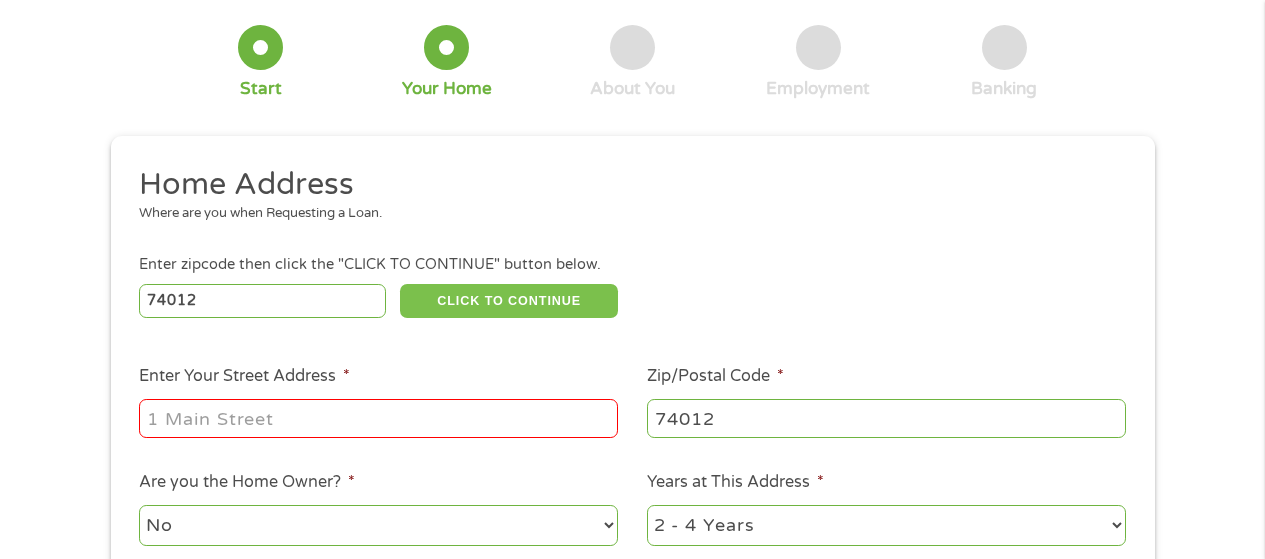 scroll, scrollTop: 100, scrollLeft: 0, axis: vertical 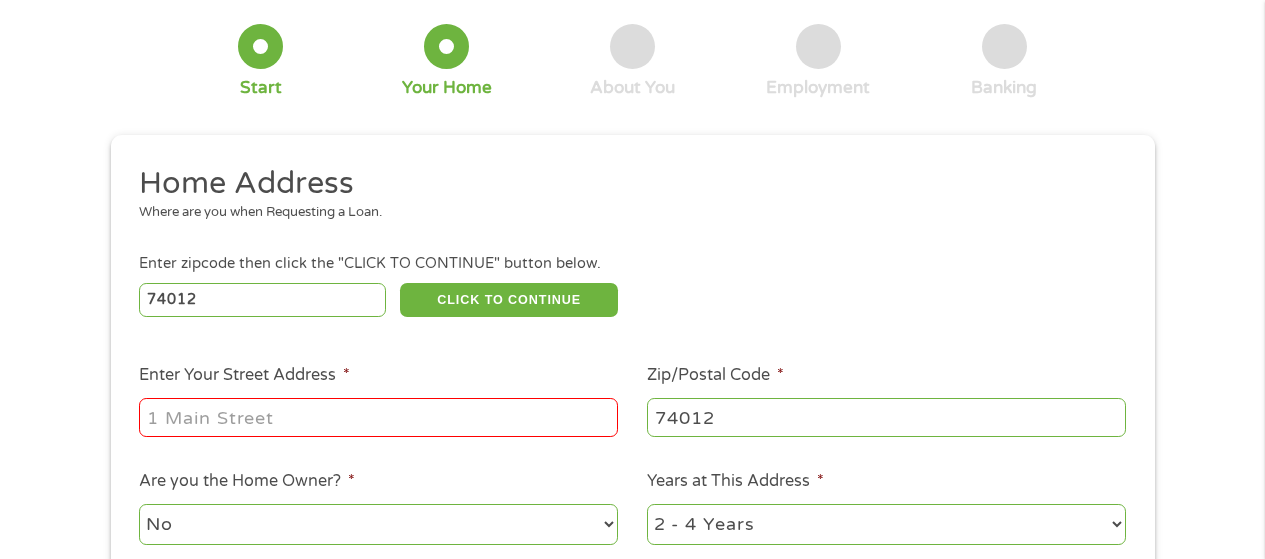 click at bounding box center [378, 418] 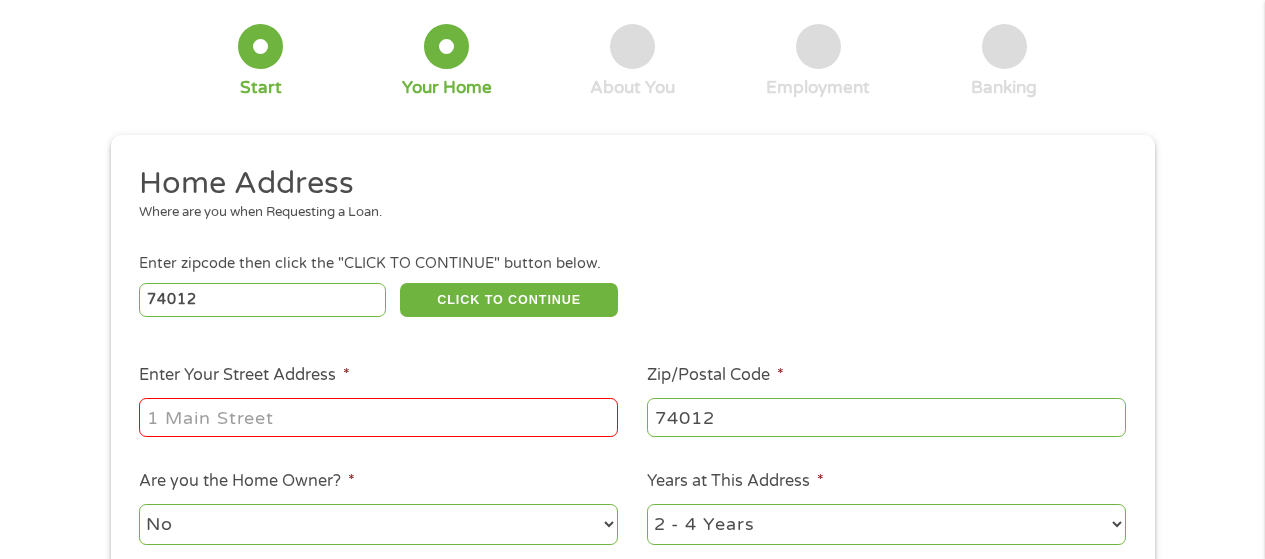 type on "[NUMBER] [STREET]" 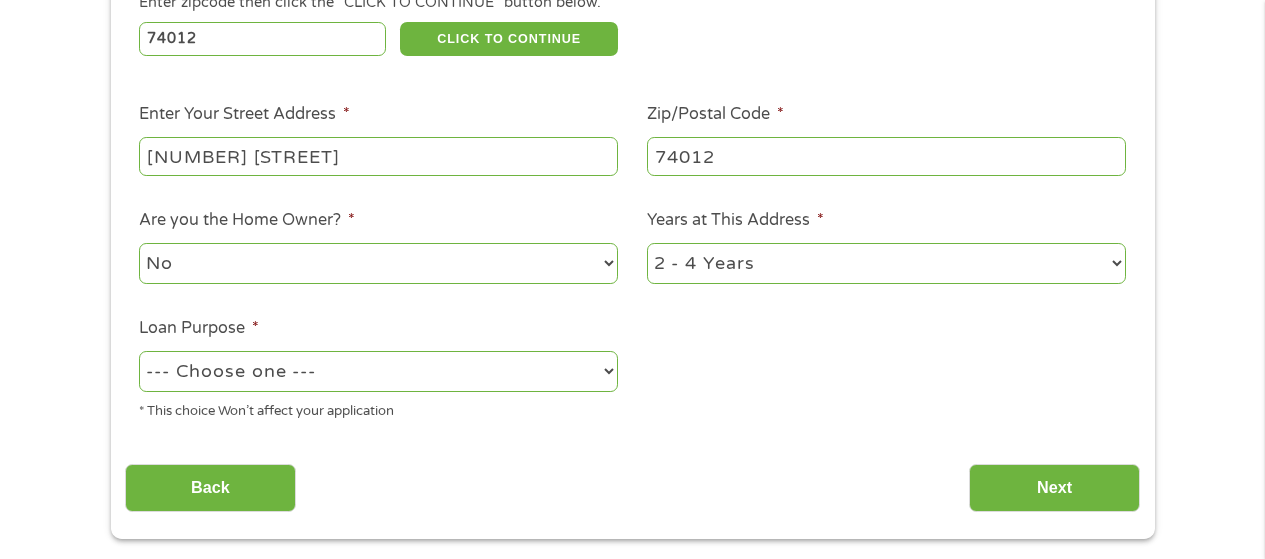 scroll, scrollTop: 400, scrollLeft: 0, axis: vertical 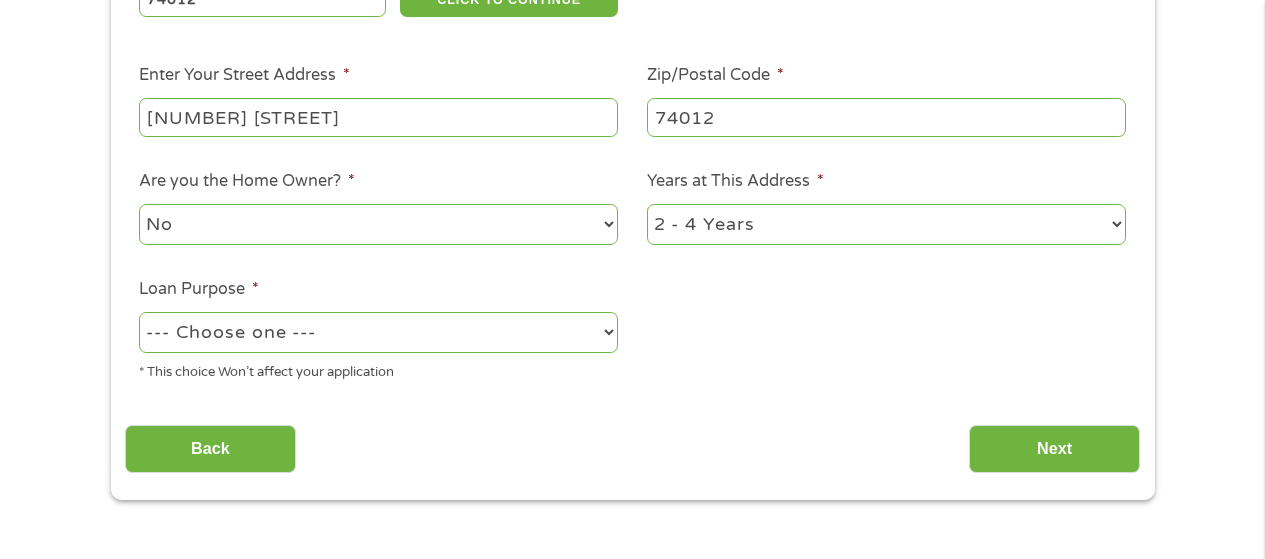 click on "No Yes" at bounding box center (378, 224) 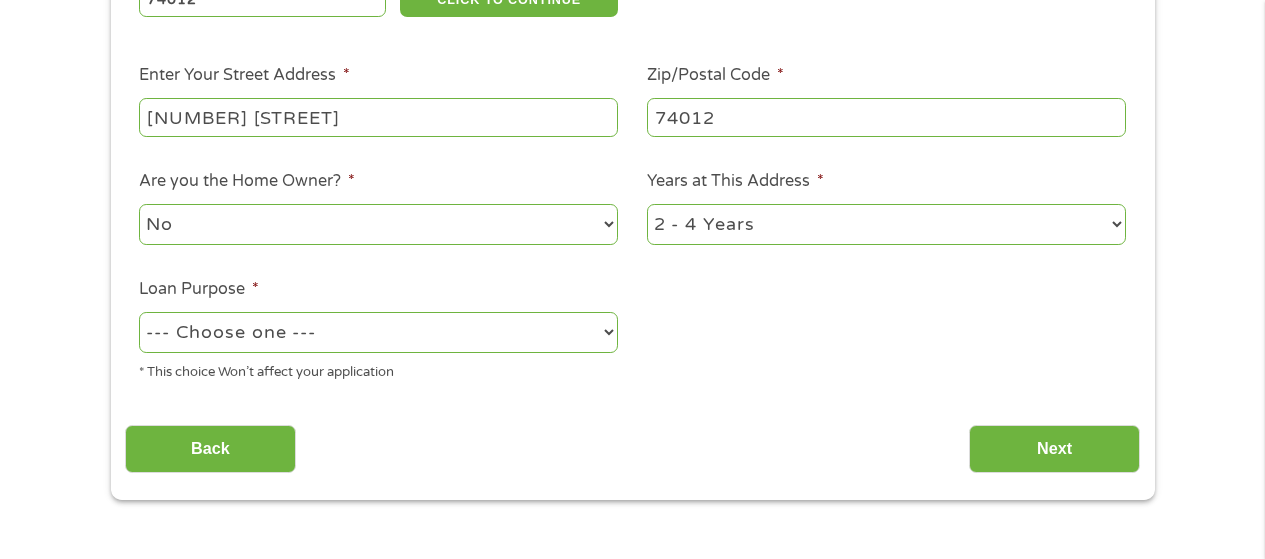 drag, startPoint x: 803, startPoint y: 213, endPoint x: 811, endPoint y: 228, distance: 17 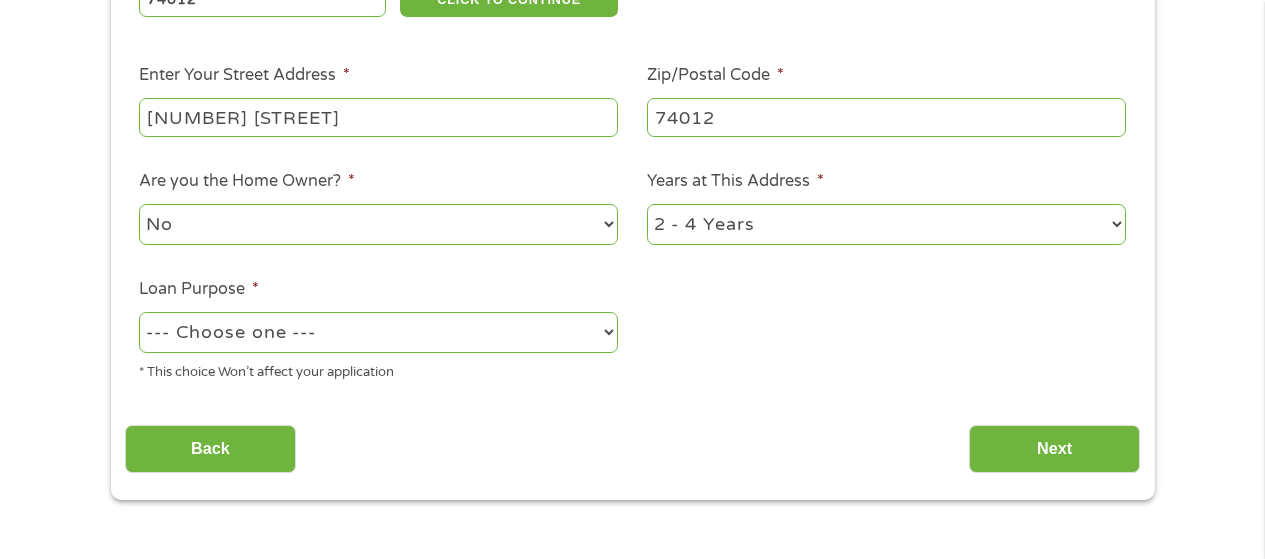 select on "60months" 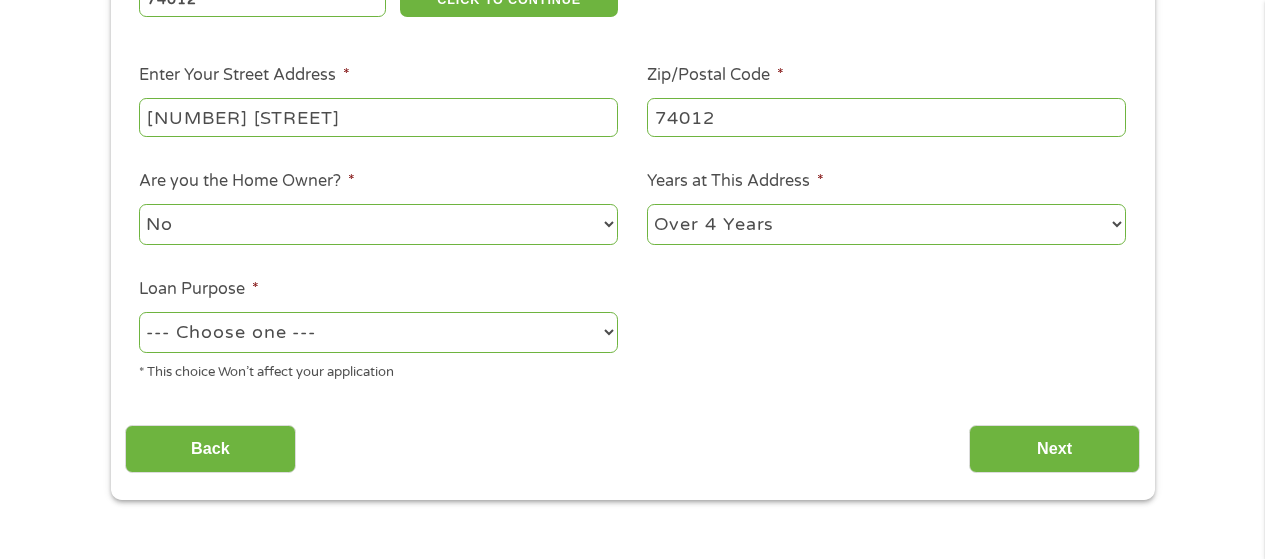 click on "1 Year or less 1 - 2 Years 2 - 4 Years Over 4 Years" at bounding box center (886, 224) 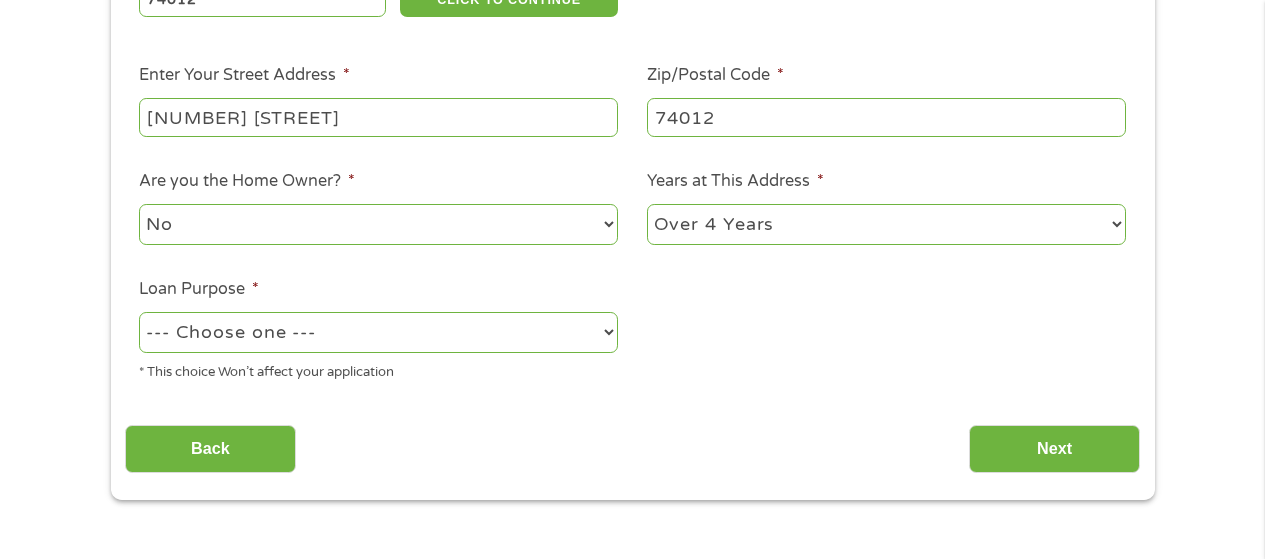 click on "--- Choose one --- Pay Bills Debt Consolidation Home Improvement Major Purchase Car Loan Short Term Cash Medical Expenses Other" at bounding box center (378, 332) 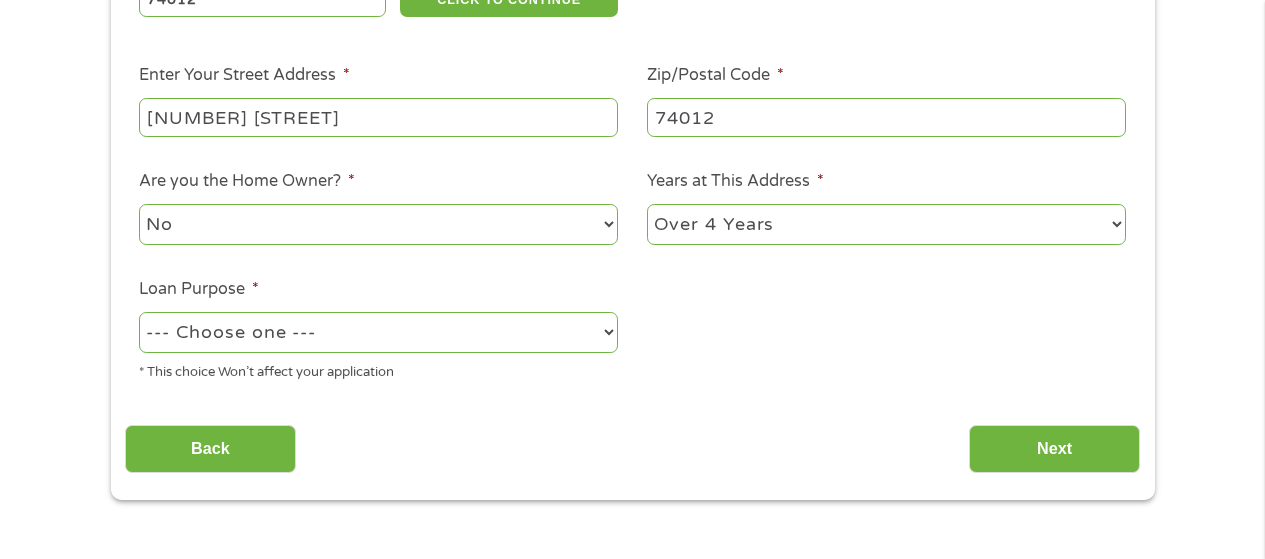 select on "other" 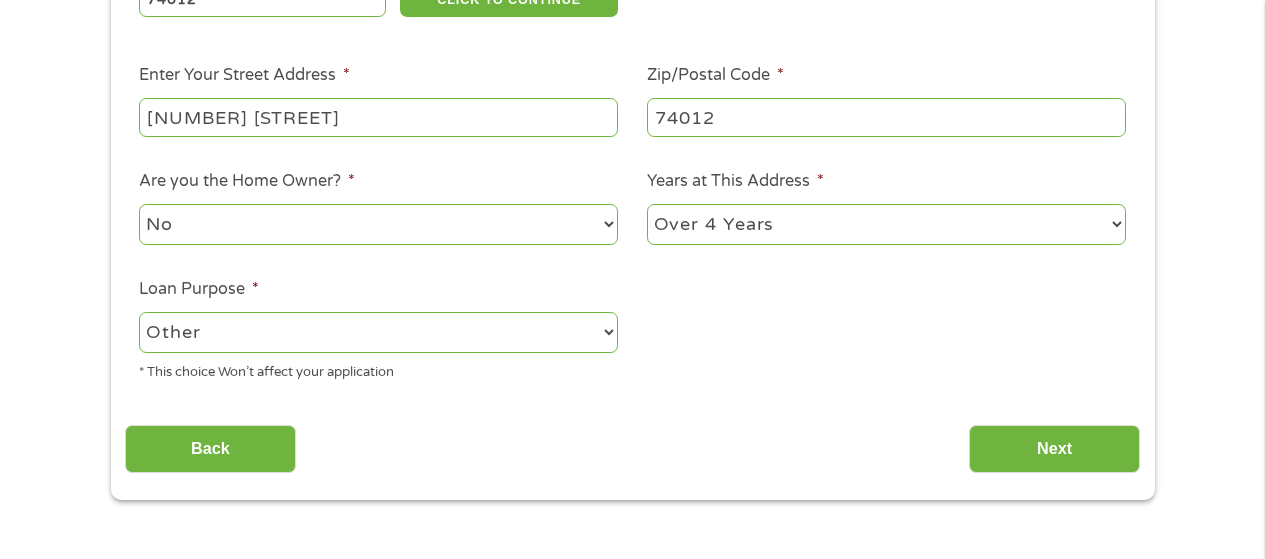 click on "--- Choose one --- Pay Bills Debt Consolidation Home Improvement Major Purchase Car Loan Short Term Cash Medical Expenses Other" at bounding box center (378, 332) 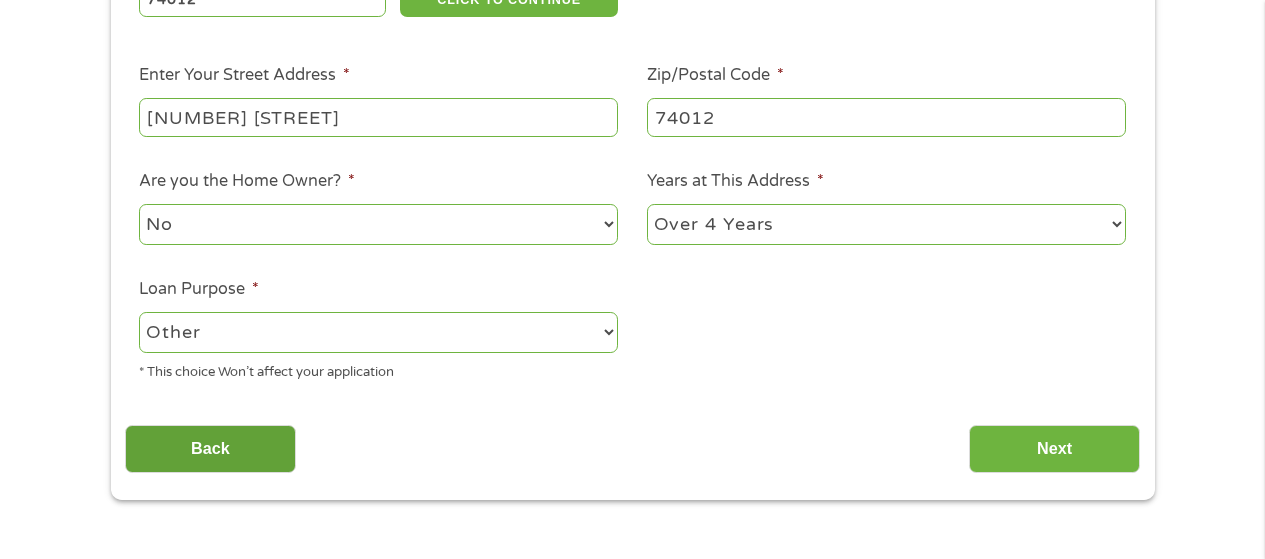 click on "Back" at bounding box center (210, 449) 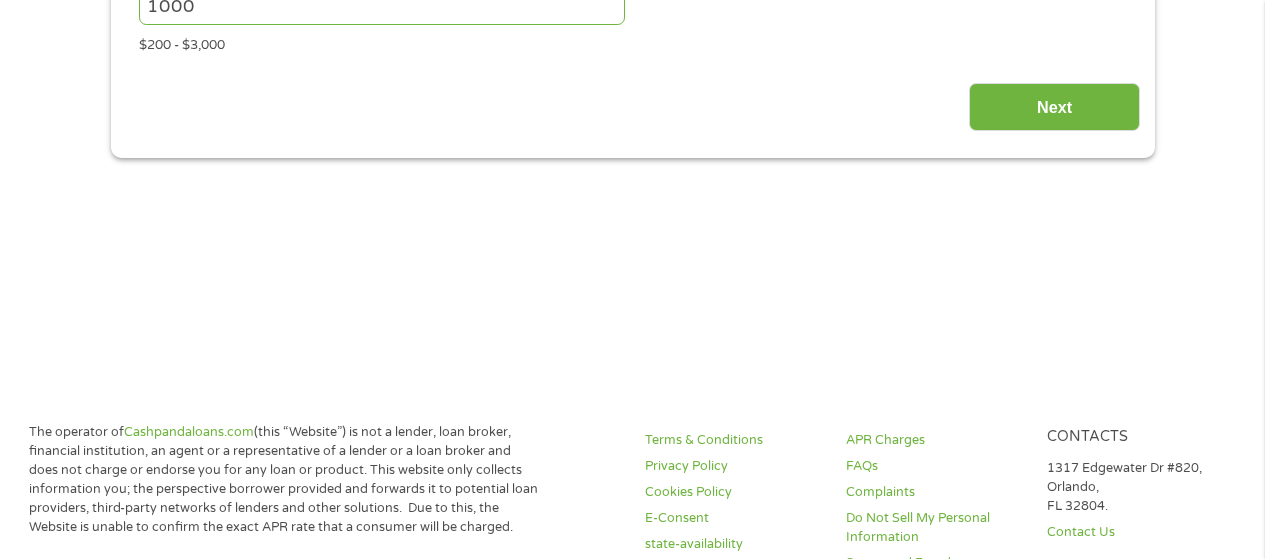 scroll, scrollTop: 267, scrollLeft: 0, axis: vertical 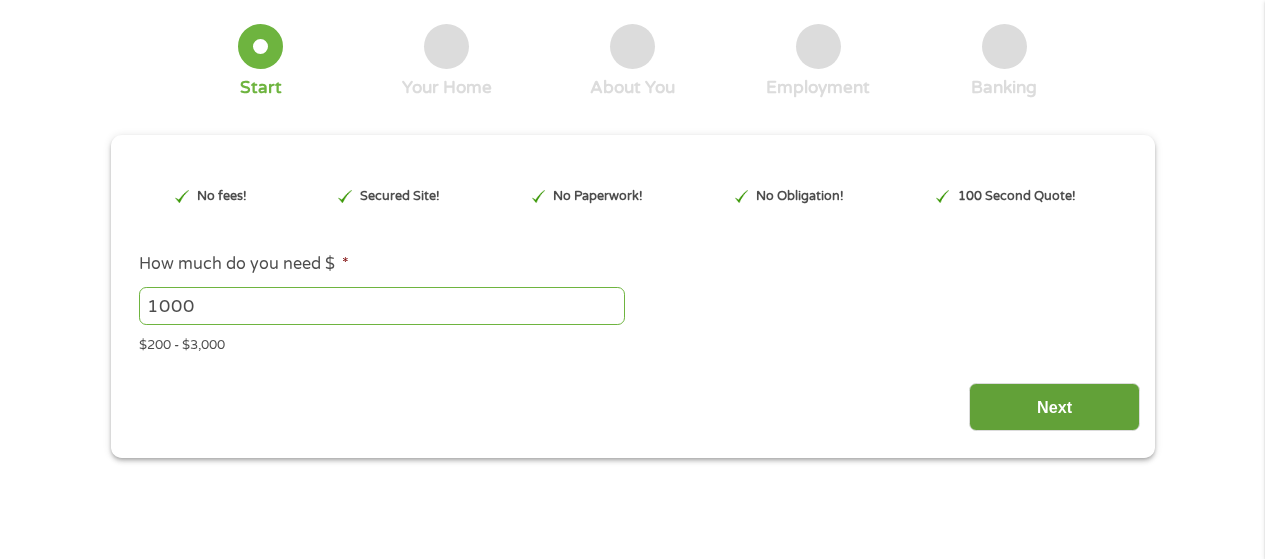 click on "Next" at bounding box center (1054, 407) 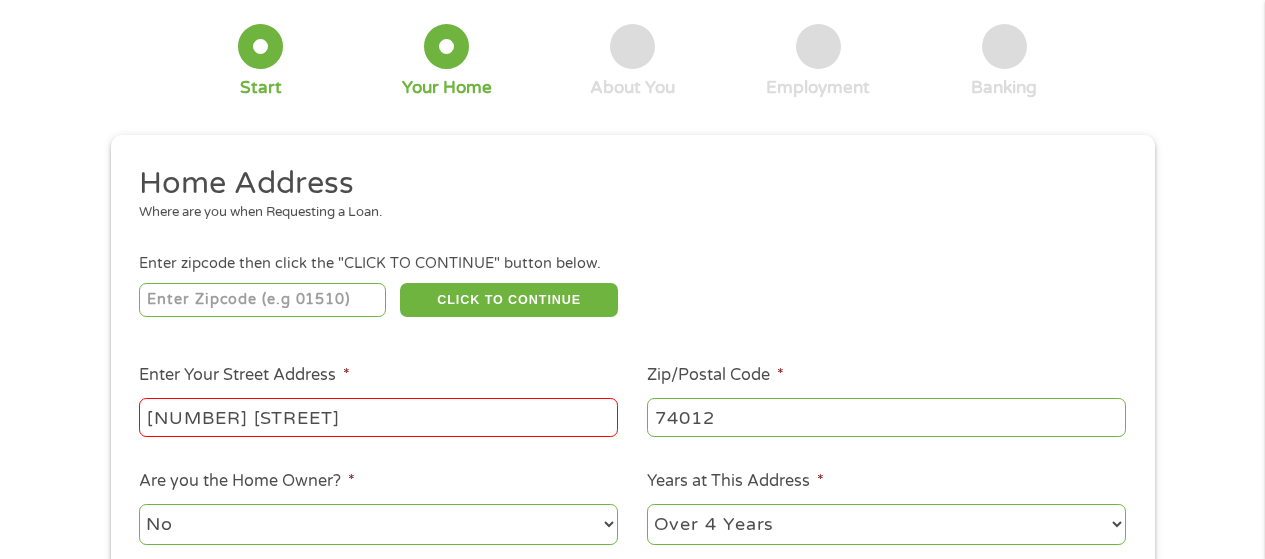 scroll, scrollTop: 19, scrollLeft: 0, axis: vertical 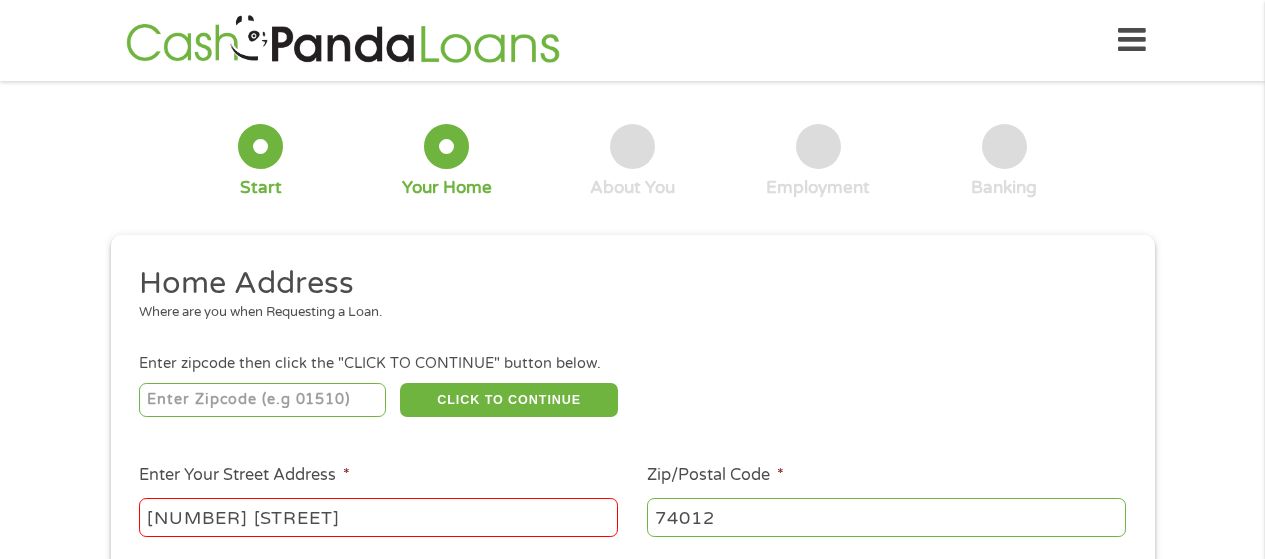 click at bounding box center (262, 400) 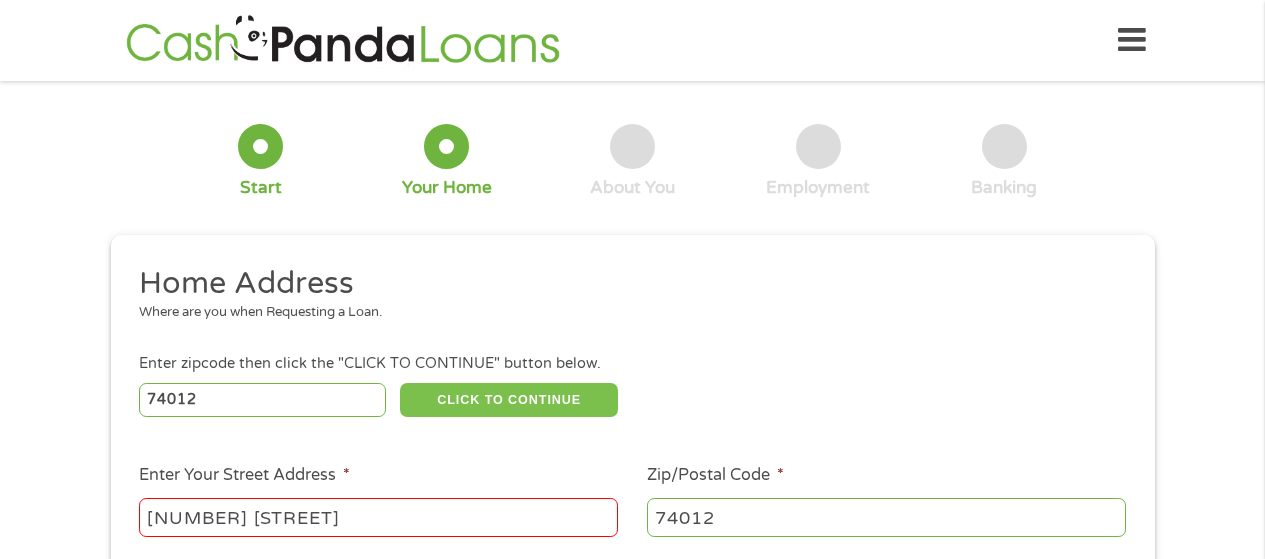 click on "CLICK TO CONTINUE" at bounding box center [509, 400] 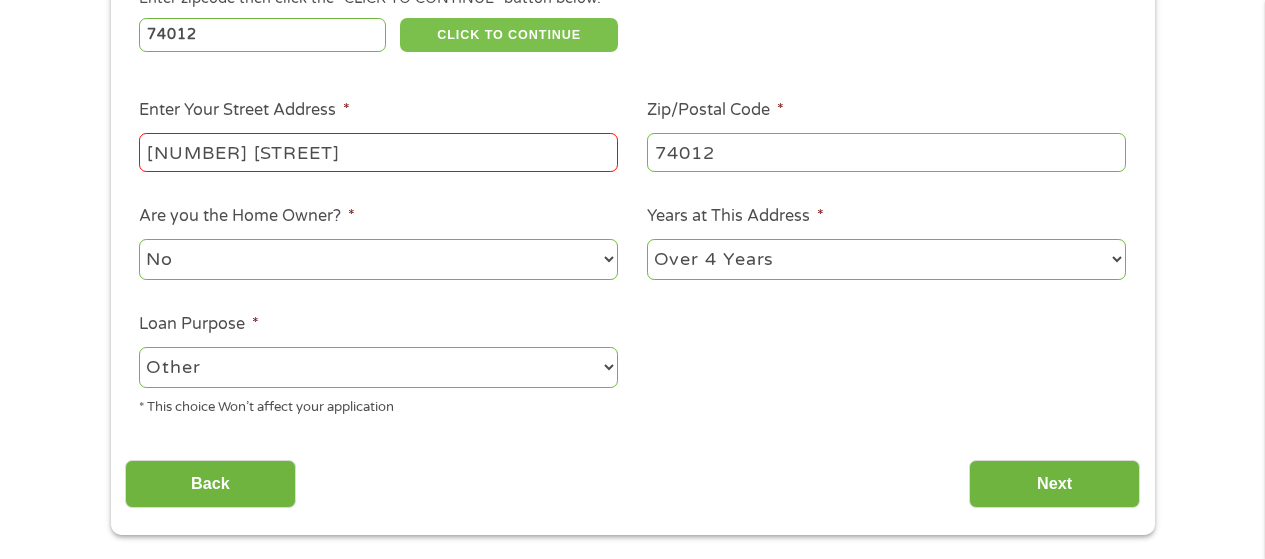 scroll, scrollTop: 400, scrollLeft: 0, axis: vertical 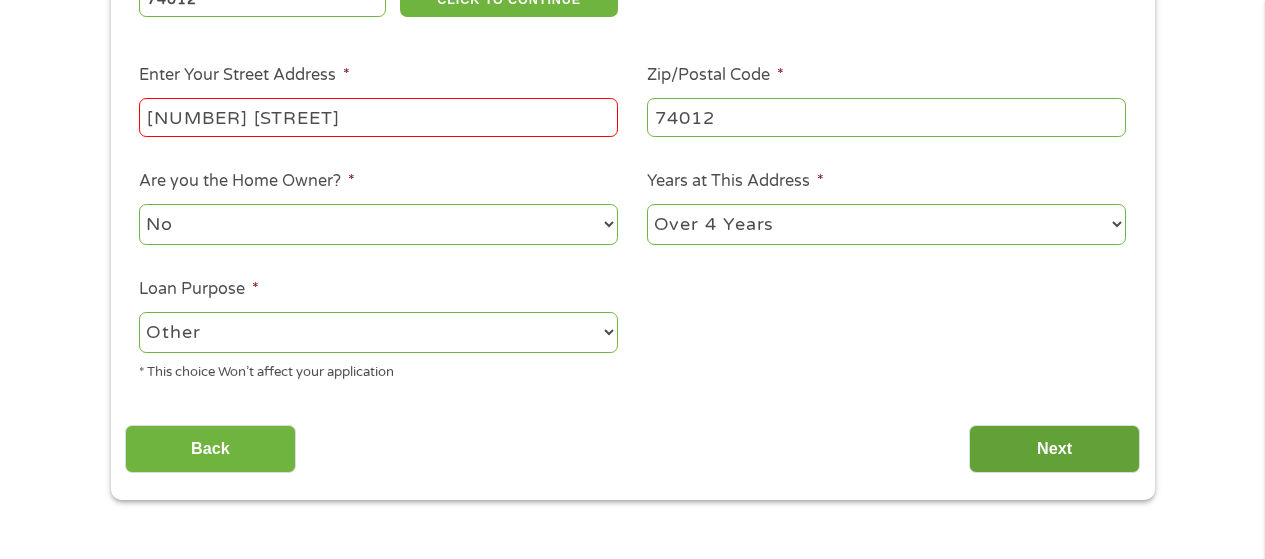 click on "Next" at bounding box center [1054, 449] 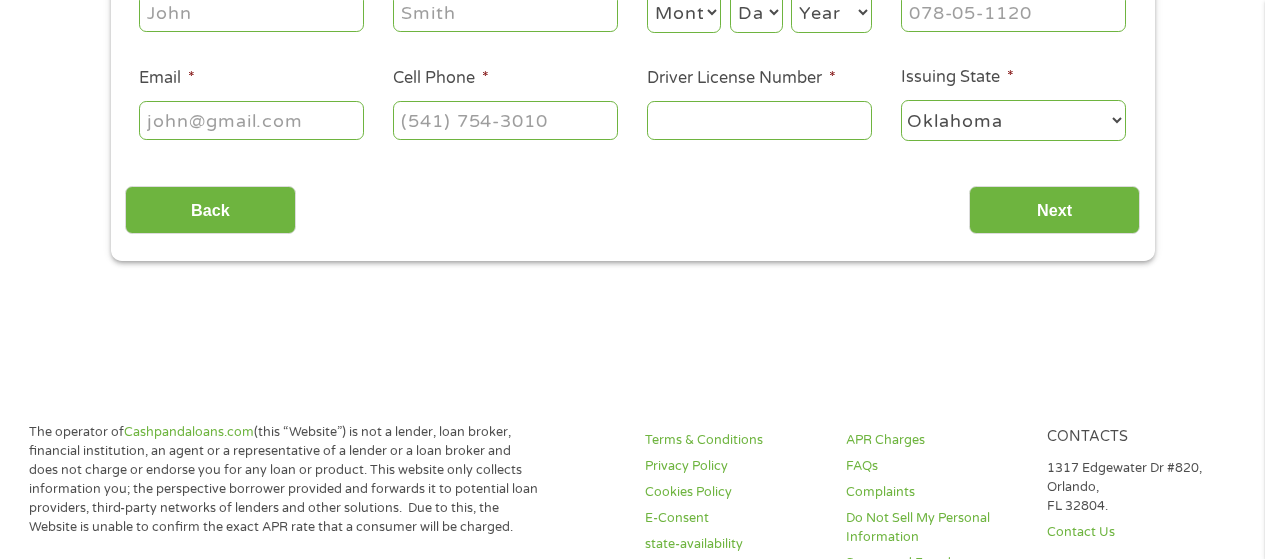 scroll, scrollTop: 200, scrollLeft: 0, axis: vertical 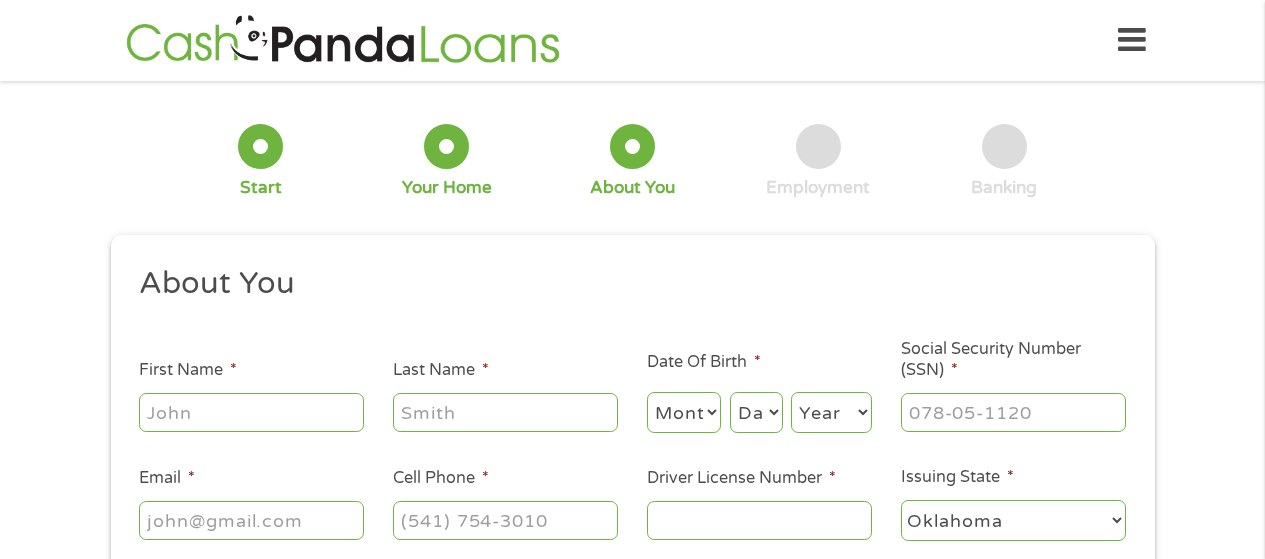 click on "First Name *" at bounding box center [251, 412] 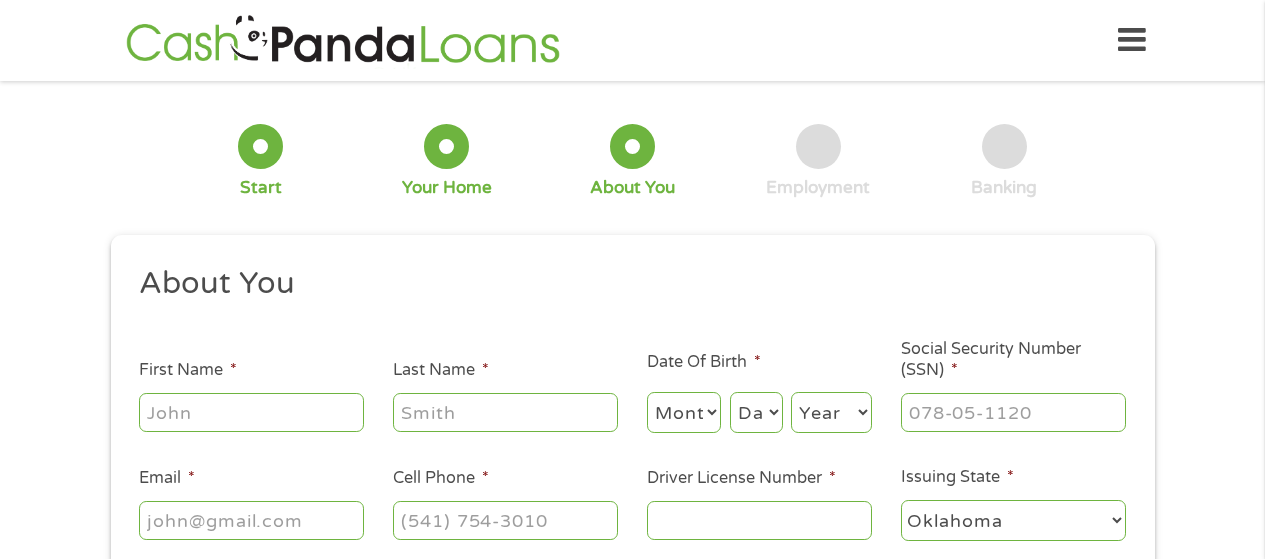 type on "[FIRST]" 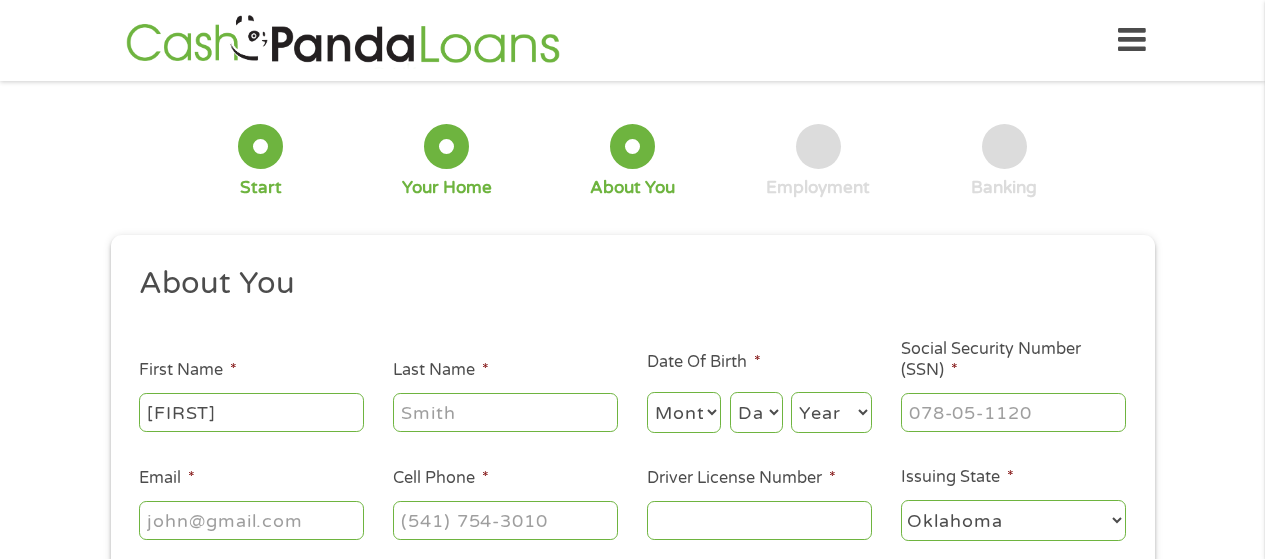 type on "[LAST]" 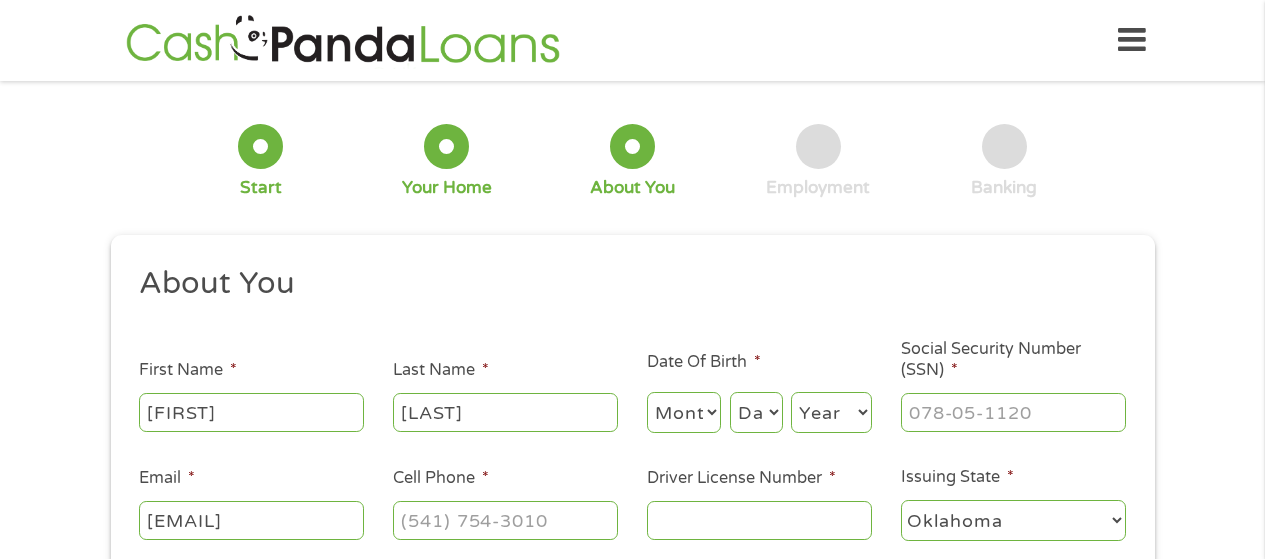 type on "[PHONE]" 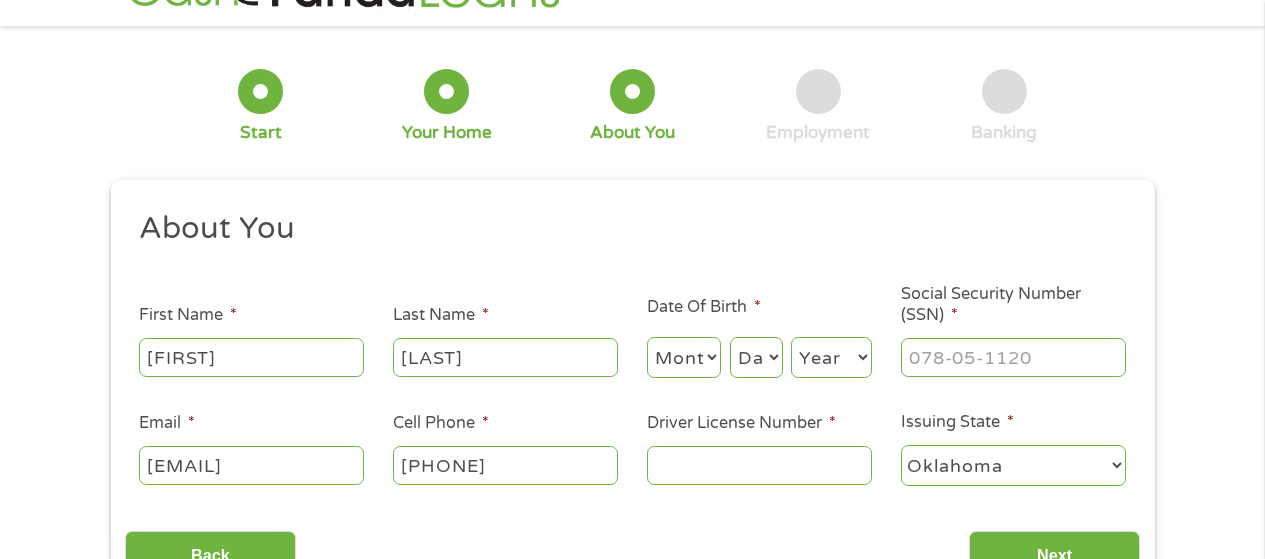 scroll, scrollTop: 100, scrollLeft: 0, axis: vertical 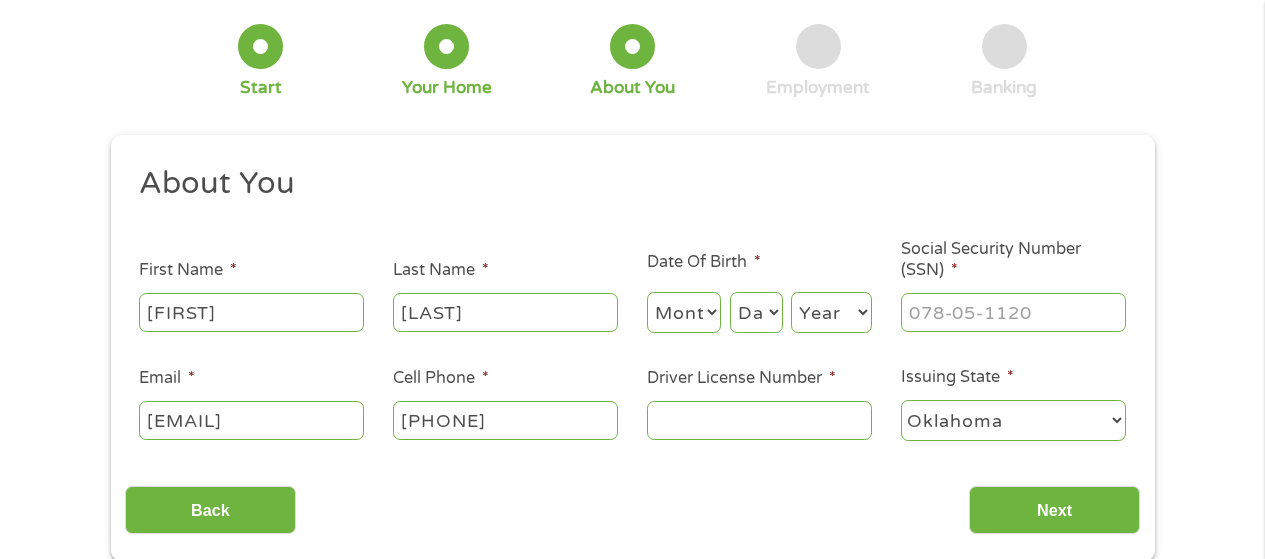 click on "Month 1 2 3 4 5 6 7 8 9 10 11 12" at bounding box center [684, 312] 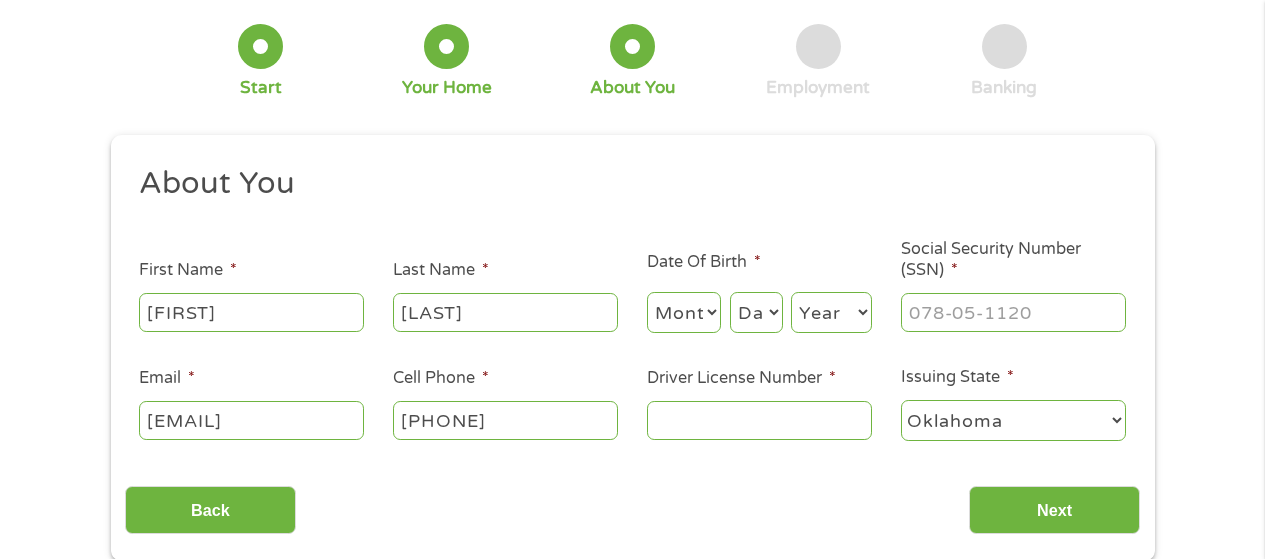 select on "7" 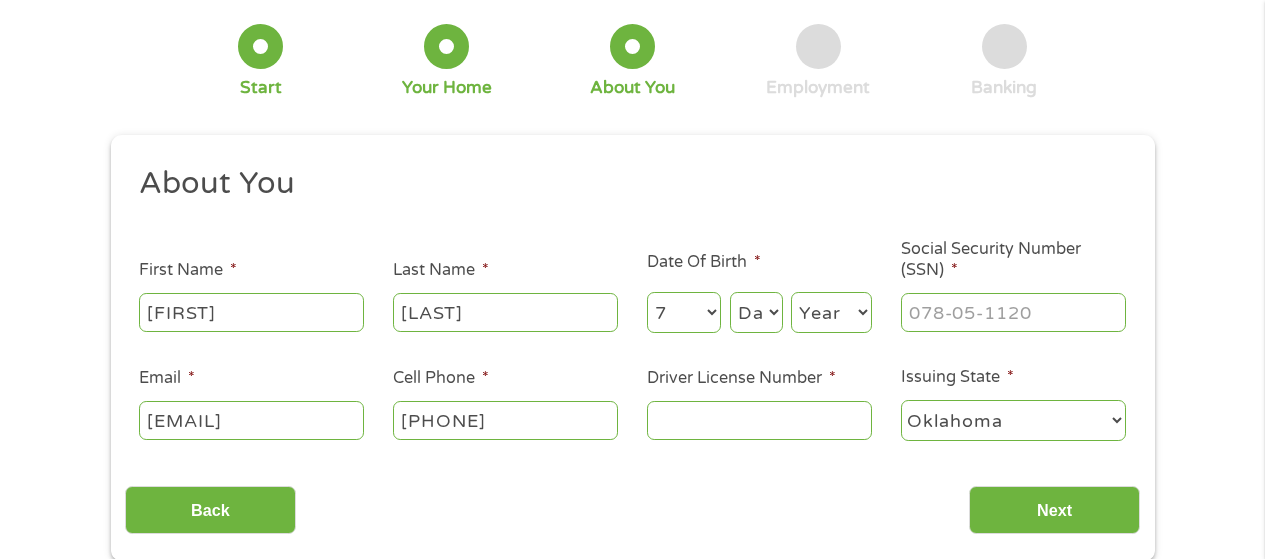 click on "Month 1 2 3 4 5 6 7 8 9 10 11 12" at bounding box center [684, 312] 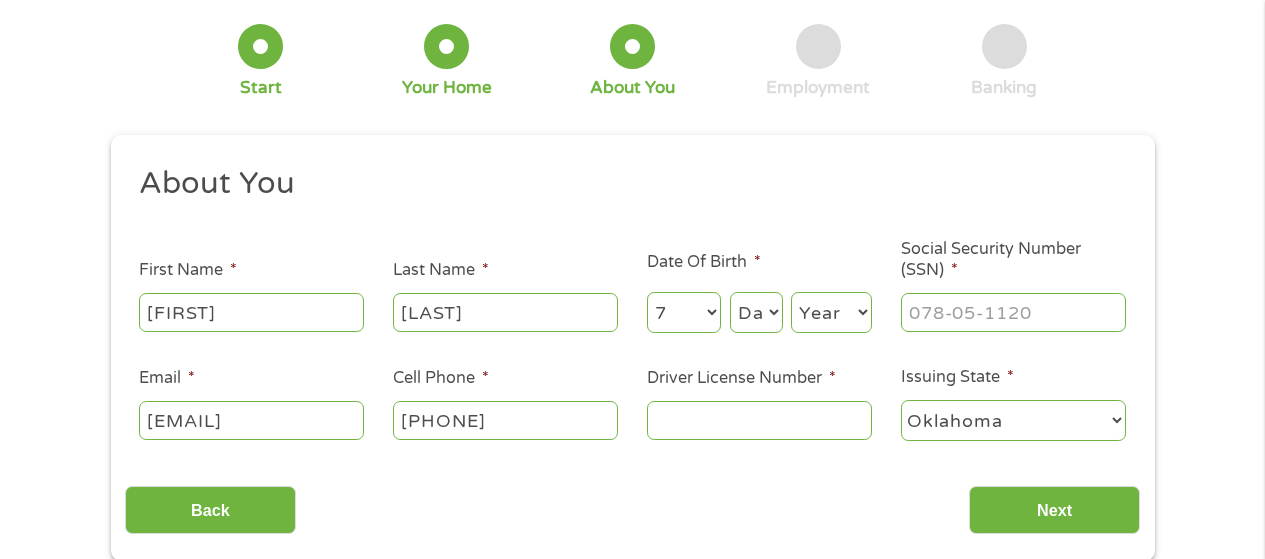 click on "Day 1 2 3 4 5 6 7 8 9 10 11 12 13 14 15 16 17 18 19 20 21 22 23 24 25 26 27 28 29 30 31" at bounding box center [756, 312] 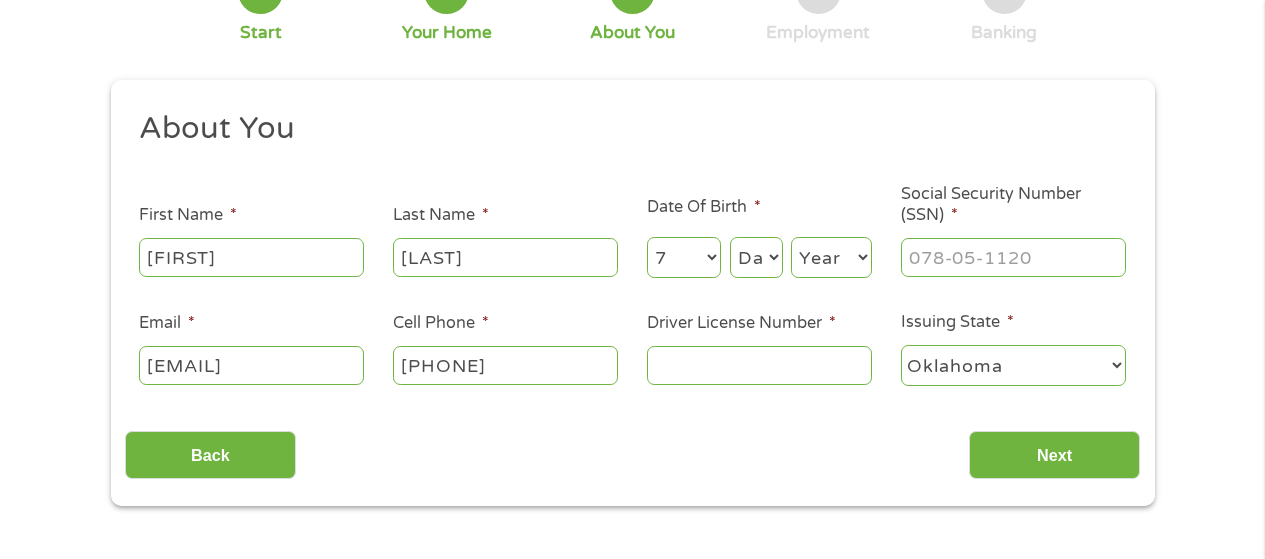 scroll, scrollTop: 200, scrollLeft: 0, axis: vertical 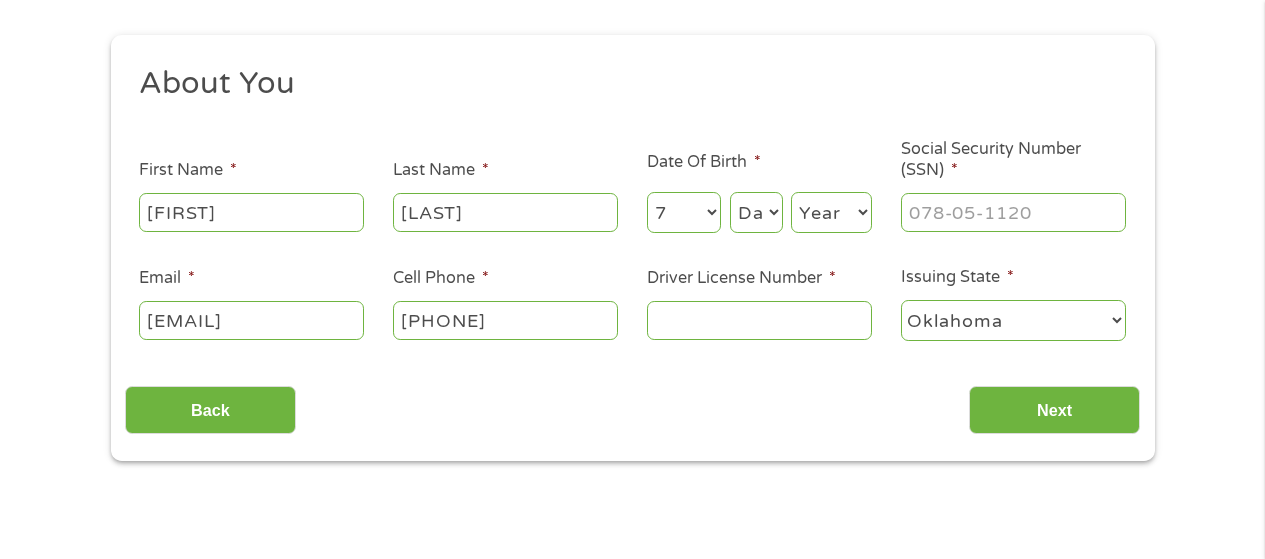 click on "Day 1 2 3 4 5 6 7 8 9 10 11 12 13 14 15 16 17 18 19 20 21 22 23 24 25 26 27 28 29 30 31" at bounding box center [756, 212] 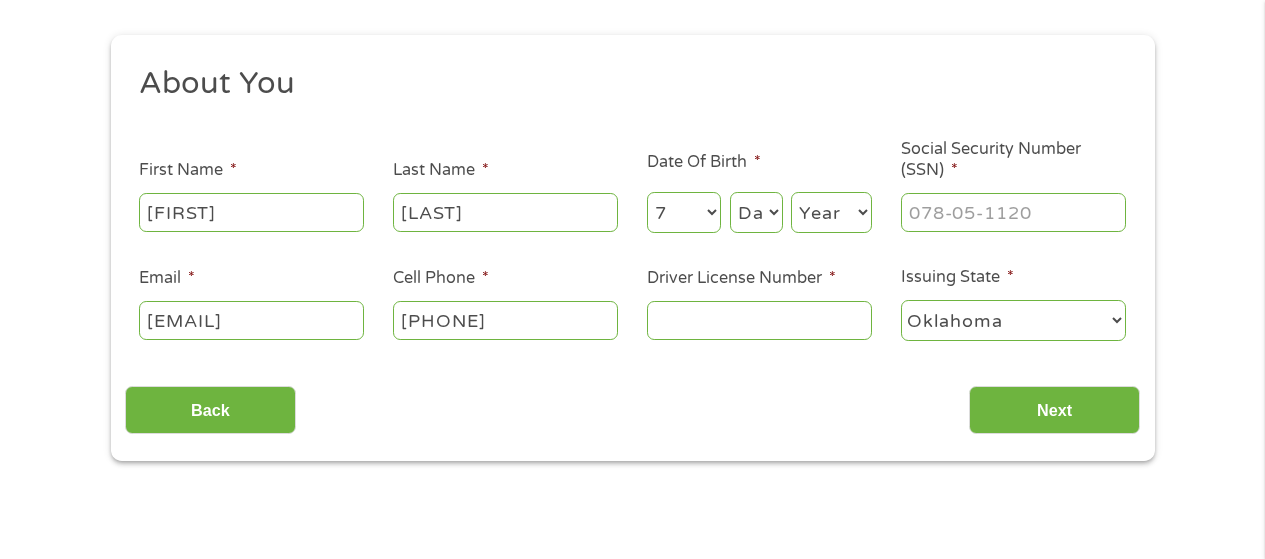 select on "18" 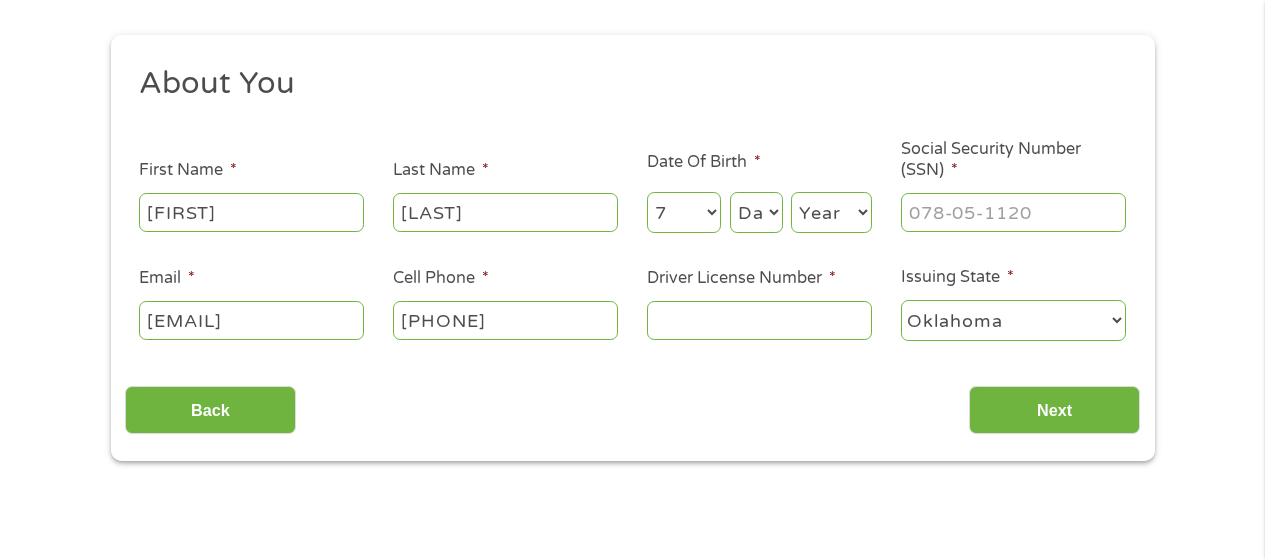 click on "Day 1 2 3 4 5 6 7 8 9 10 11 12 13 14 15 16 17 18 19 20 21 22 23 24 25 26 27 28 29 30 31" at bounding box center [756, 212] 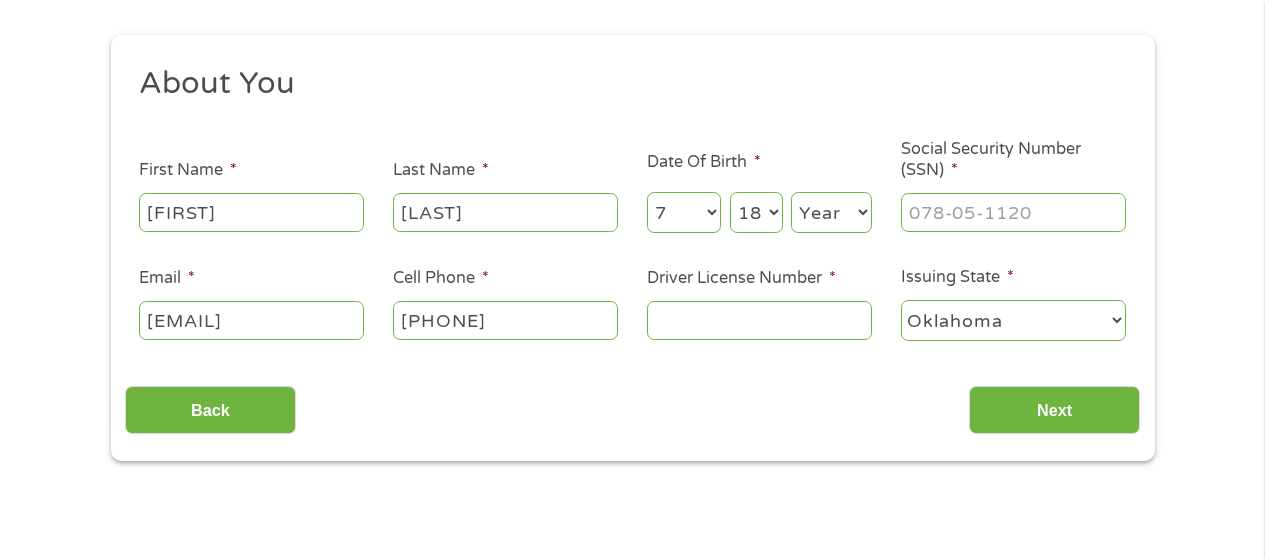click on "Year 2007 2006 2005 2004 2003 2002 2001 2000 1999 1998 1997 1996 1995 1994 1993 1992 1991 1990 1989 1988 1987 1986 1985 1984 1983 1982 1981 1980 1979 1978 1977 1976 1975 1974 1973 1972 1971 1970 1969 1968 1967 1966 1965 1964 1963 1962 1961 1960 1959 1958 1957 1956 1955 1954 1953 1952 1951 1950 1949 1948 1947 1946 1945 1944 1943 1942 1941 1940 1939 1938 1937 1936 1935 1934 1933 1932 1931 1930 1929 1928 1927 1926 1925 1924 1923 1922 1921 1920" at bounding box center (831, 212) 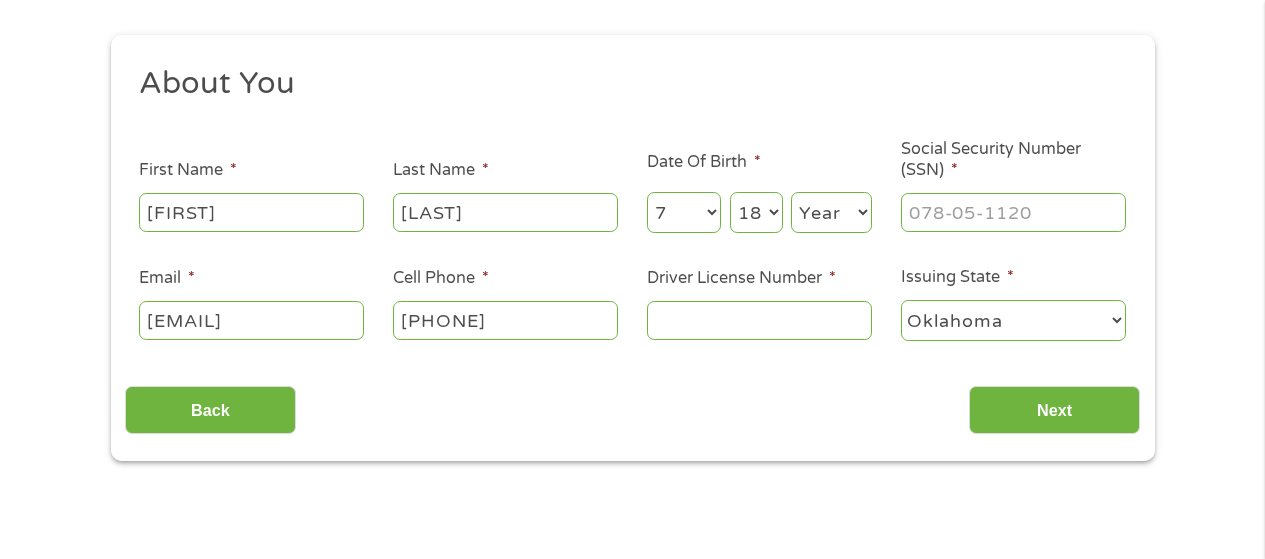 click on "Driver License Number *" at bounding box center (759, 320) 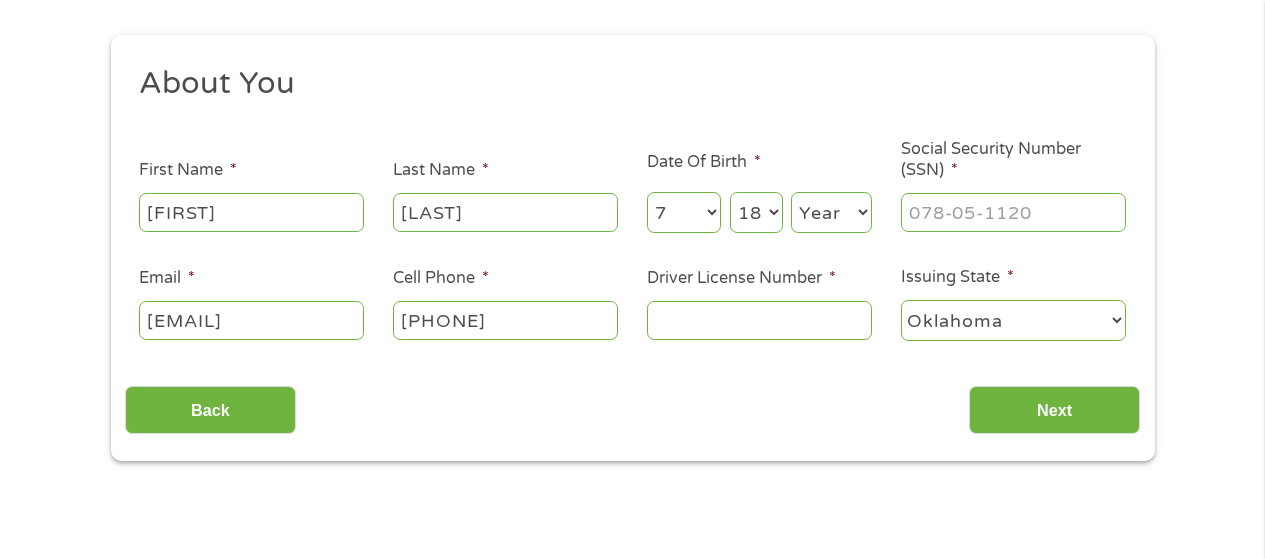 click on "About You This field is hidden when viewing the form Title * --- Choose one --- Mr Ms Mrs Miss First Name * [FIRST] Last Name * [LAST] Date Of Birth * Month Month 1 2 3 4 5 6 7 8 9 10 11 12 Day Day 1 2 3 4 5 6 7 8 9 10 11 12 13 14 15 16 17 18 19 20 21 22 23 24 25 26 27 28 29 30 31 Year Year 2007 2006 2005 2004 2003 2002 2001 2000 1999 1998 1997 1996 1995 1994 1993 1992 1991 1990 1989 1988 1987 1986 1985 1984 1983 1982 1981 1980 1979 1978 1977 1976 1975 1974 1973 1972 1971 1970 1969 1968 1967 1966 1965 1964 1963 1962 1961 1960 1959 1958 1957 1956 1955 1954 1953 1952 1951 1950 1949 1948 1947 1946 1945 1944 1943 1942 1941 1940 1939 1938 1937 1936 1935 1934 1933 1932 1931 1930 1929 1928 1927 1926 1925 1924 1923 1922 1921 1920 Social Security Number (SSN) * Email *
[EMAIL]
Cell Phone * [PHONE] Driver License Number * Issuing State * Alabama Alaska Arizona Arkansas California Colorado Connecticut Delaware District of Columbia Florida" at bounding box center [632, 211] 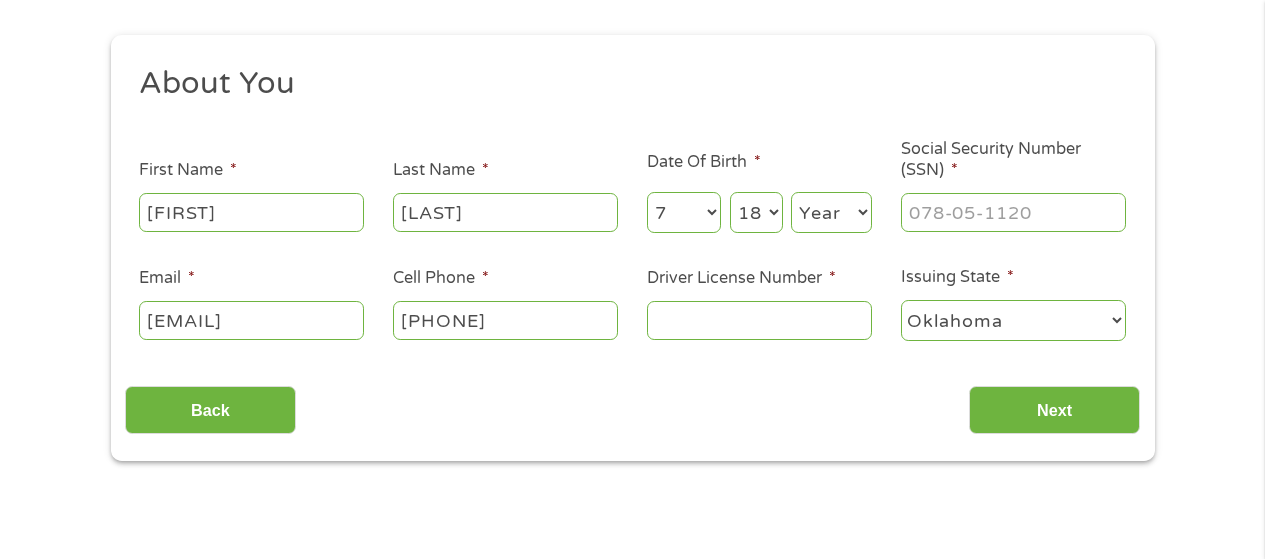 click on "Year 2007 2006 2005 2004 2003 2002 2001 2000 1999 1998 1997 1996 1995 1994 1993 1992 1991 1990 1989 1988 1987 1986 1985 1984 1983 1982 1981 1980 1979 1978 1977 1976 1975 1974 1973 1972 1971 1970 1969 1968 1967 1966 1965 1964 1963 1962 1961 1960 1959 1958 1957 1956 1955 1954 1953 1952 1951 1950 1949 1948 1947 1946 1945 1944 1943 1942 1941 1940 1939 1938 1937 1936 1935 1934 1933 1932 1931 1930 1929 1928 1927 1926 1925 1924 1923 1922 1921 1920" at bounding box center (831, 212) 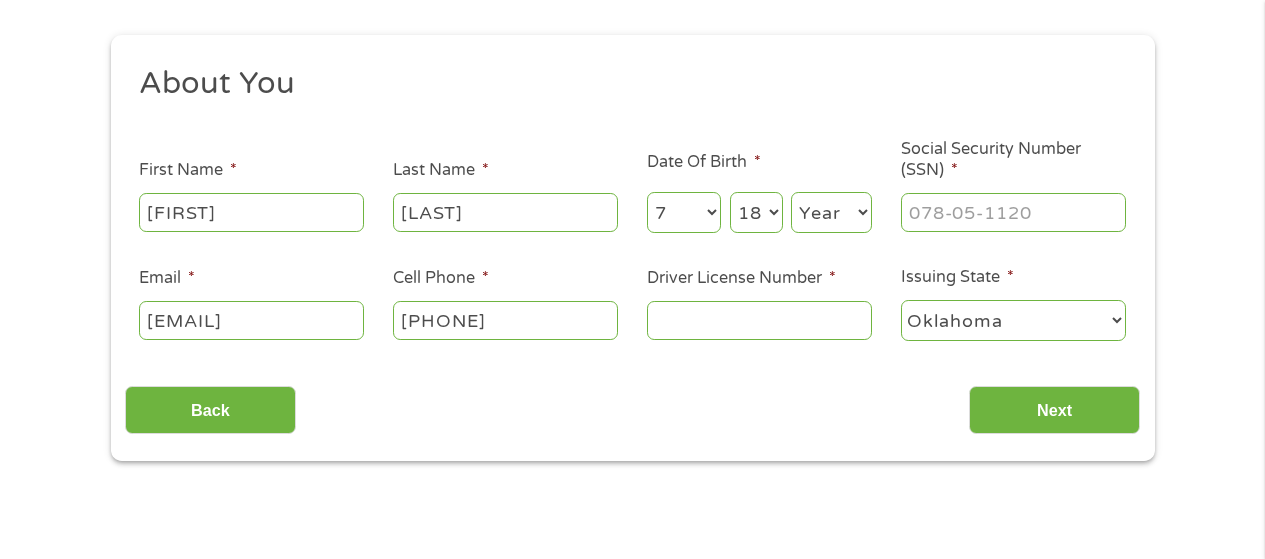 select on "1992" 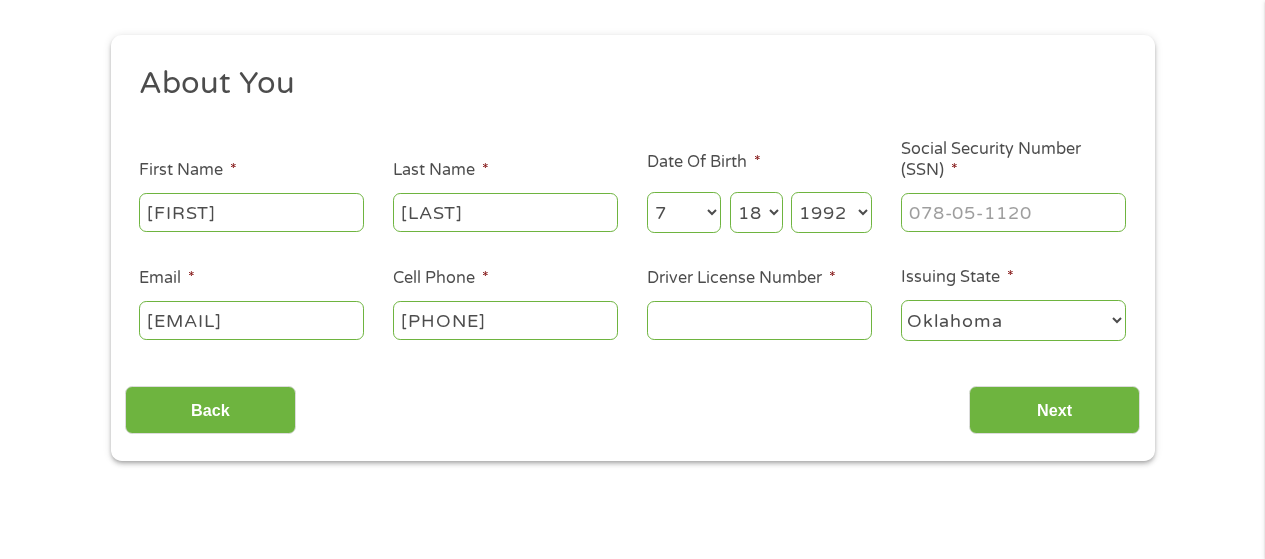 click on "Year 2007 2006 2005 2004 2003 2002 2001 2000 1999 1998 1997 1996 1995 1994 1993 1992 1991 1990 1989 1988 1987 1986 1985 1984 1983 1982 1981 1980 1979 1978 1977 1976 1975 1974 1973 1972 1971 1970 1969 1968 1967 1966 1965 1964 1963 1962 1961 1960 1959 1958 1957 1956 1955 1954 1953 1952 1951 1950 1949 1948 1947 1946 1945 1944 1943 1942 1941 1940 1939 1938 1937 1936 1935 1934 1933 1932 1931 1930 1929 1928 1927 1926 1925 1924 1923 1922 1921 1920" at bounding box center (831, 212) 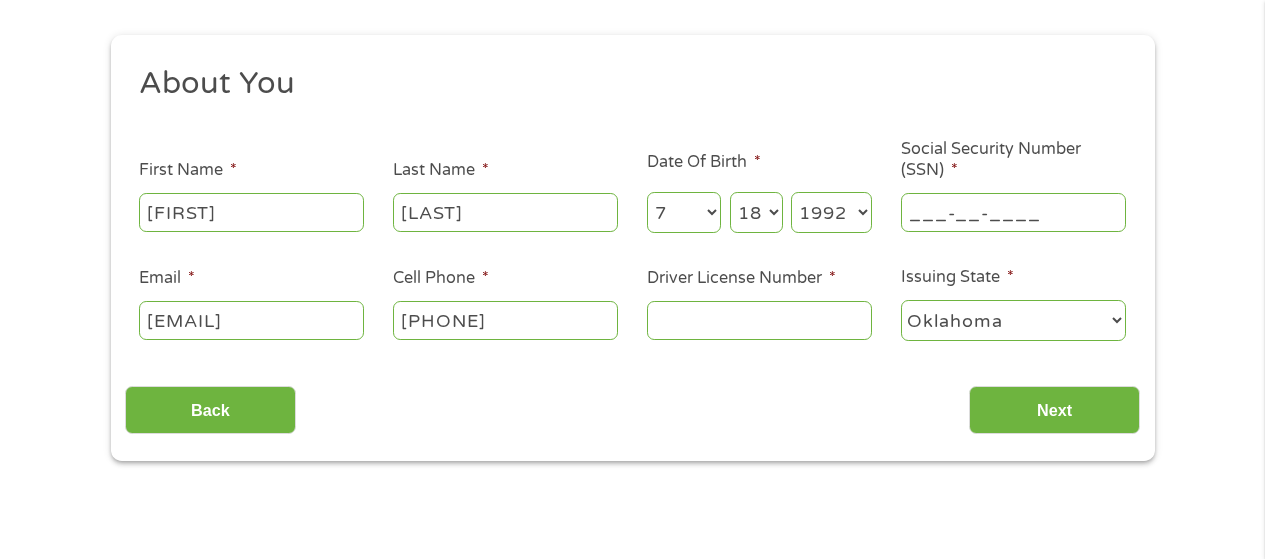 click on "___-__-____" at bounding box center (1013, 212) 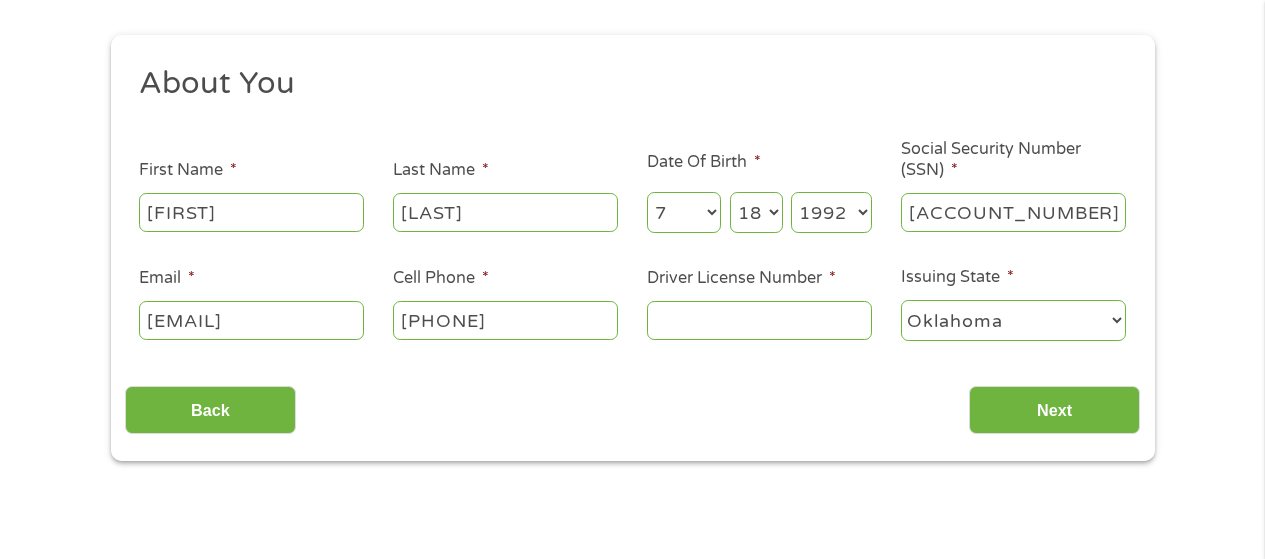click on "Driver License Number *" at bounding box center (759, 320) 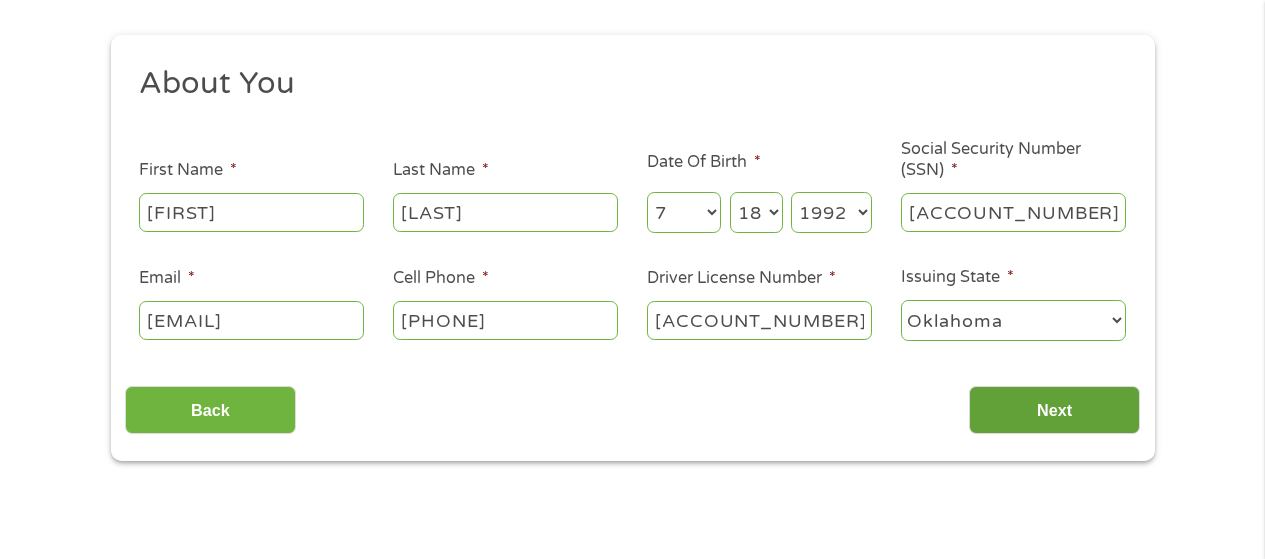 type on "[ACCOUNT_NUMBER]" 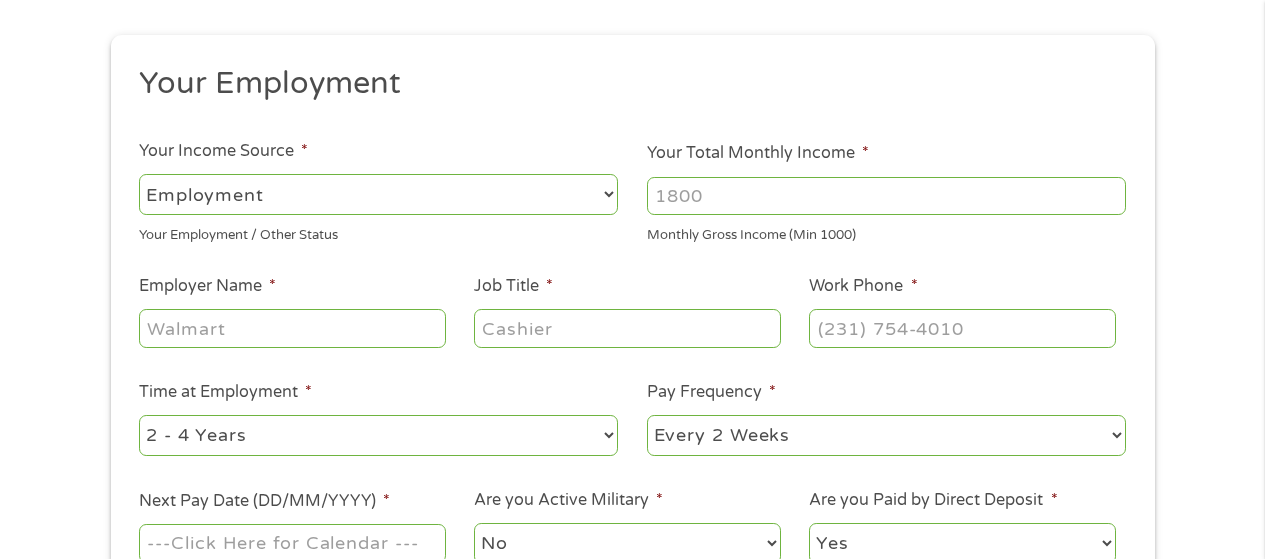 scroll, scrollTop: 8, scrollLeft: 8, axis: both 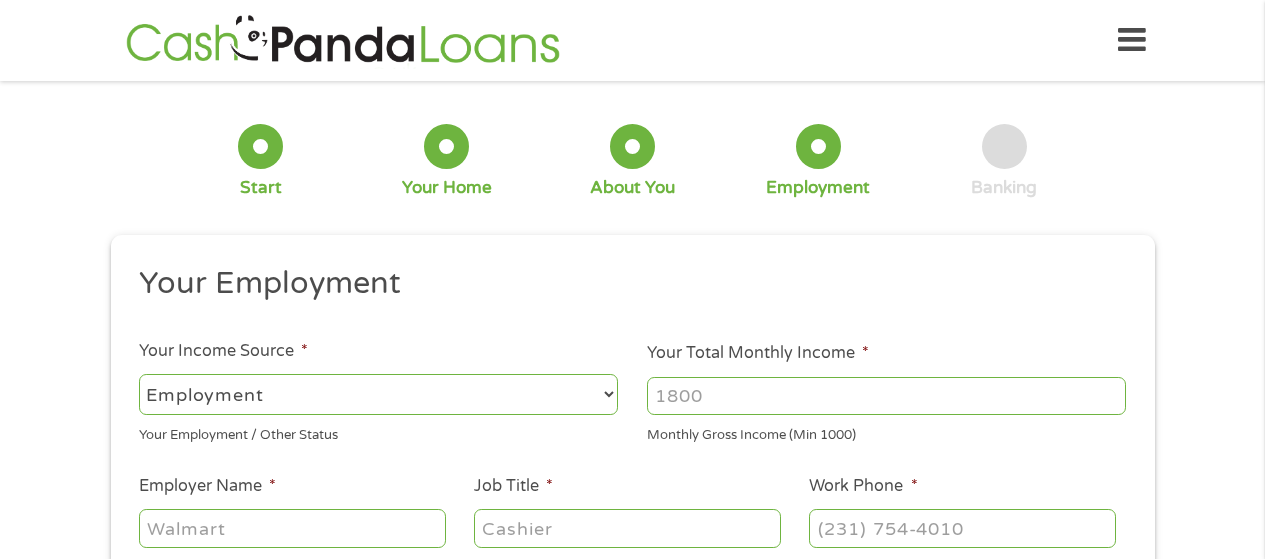click on "Your Total Monthly Income *" at bounding box center (886, 396) 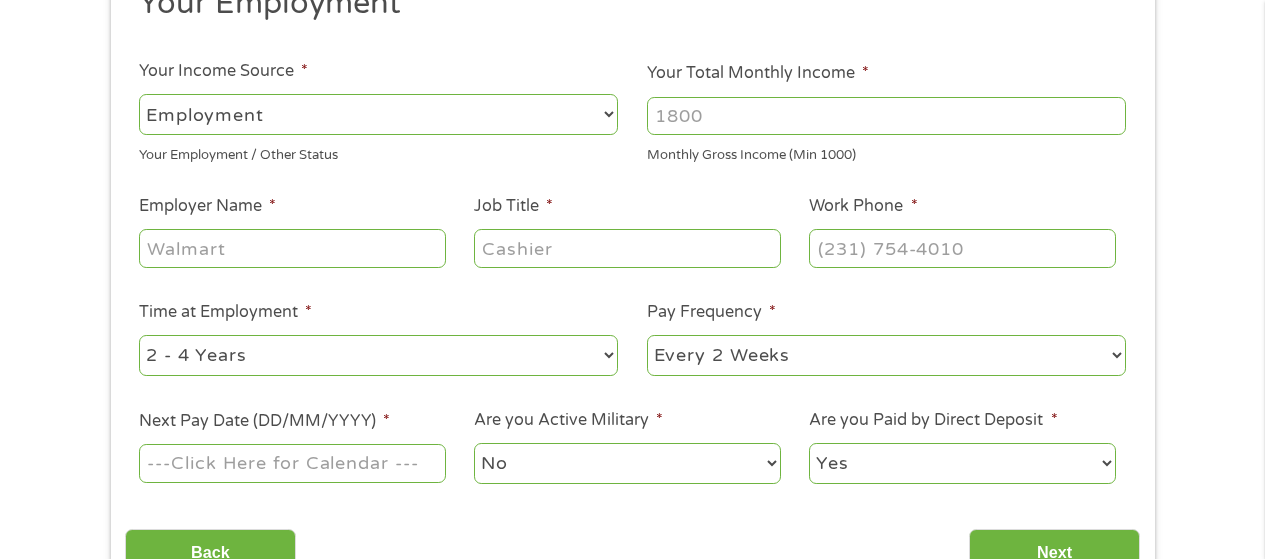 scroll, scrollTop: 300, scrollLeft: 0, axis: vertical 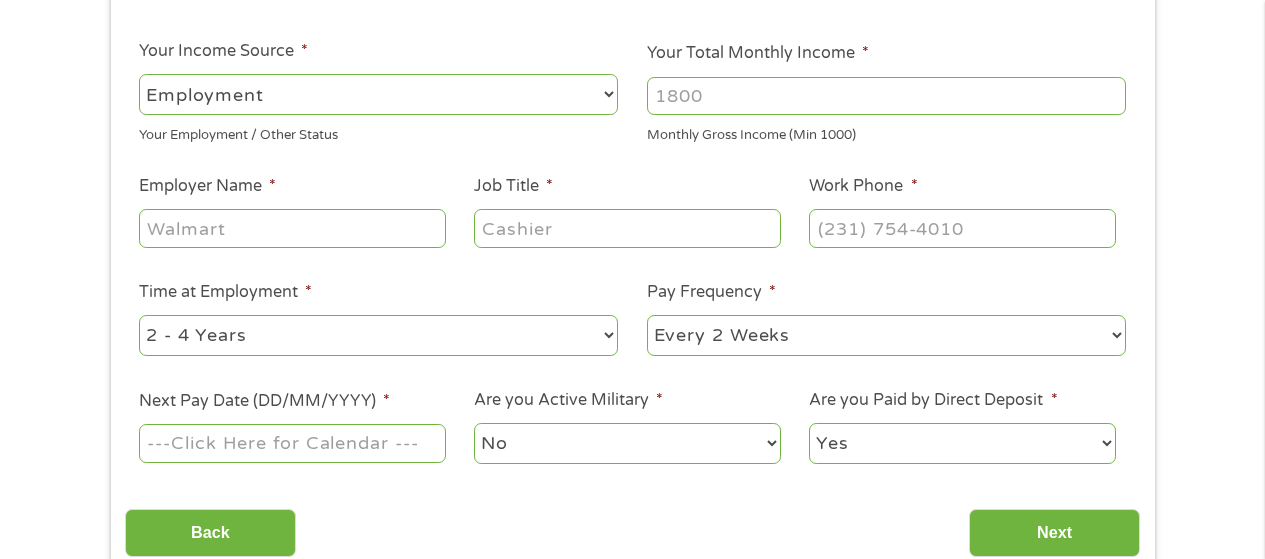 click on "Employer Name *" at bounding box center [292, 228] 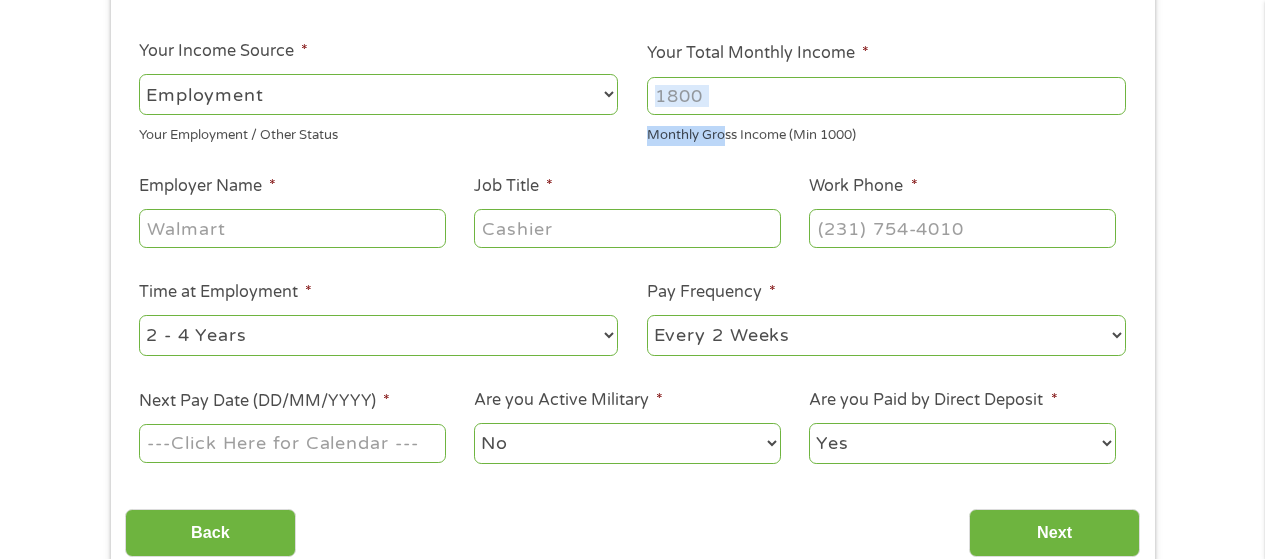 drag, startPoint x: 739, startPoint y: 111, endPoint x: 748, endPoint y: 101, distance: 13.453624 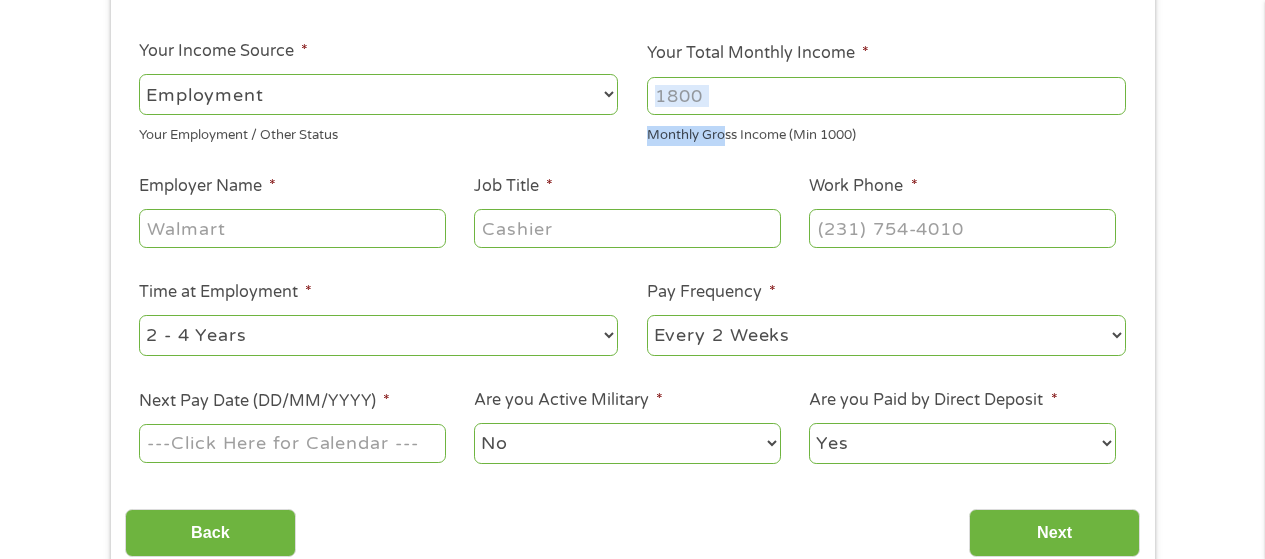 click on "Your Total Monthly Income * [NUMBER] Monthly Gross Income (Min 1000)" at bounding box center [887, 93] 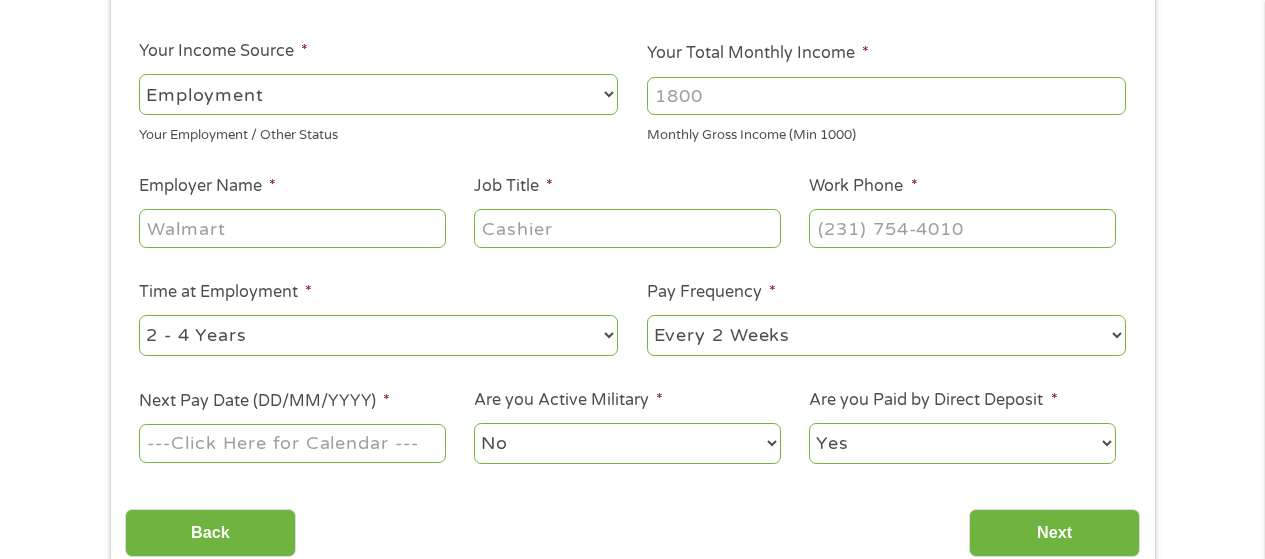 click on "[NUMBER]" at bounding box center (886, 96) 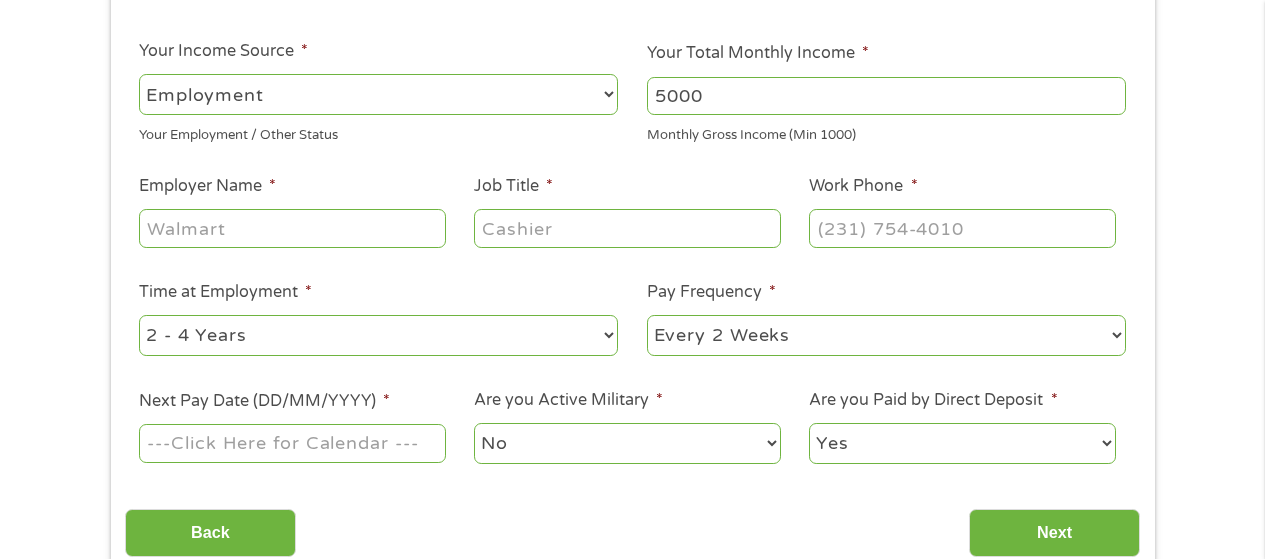 type on "5000" 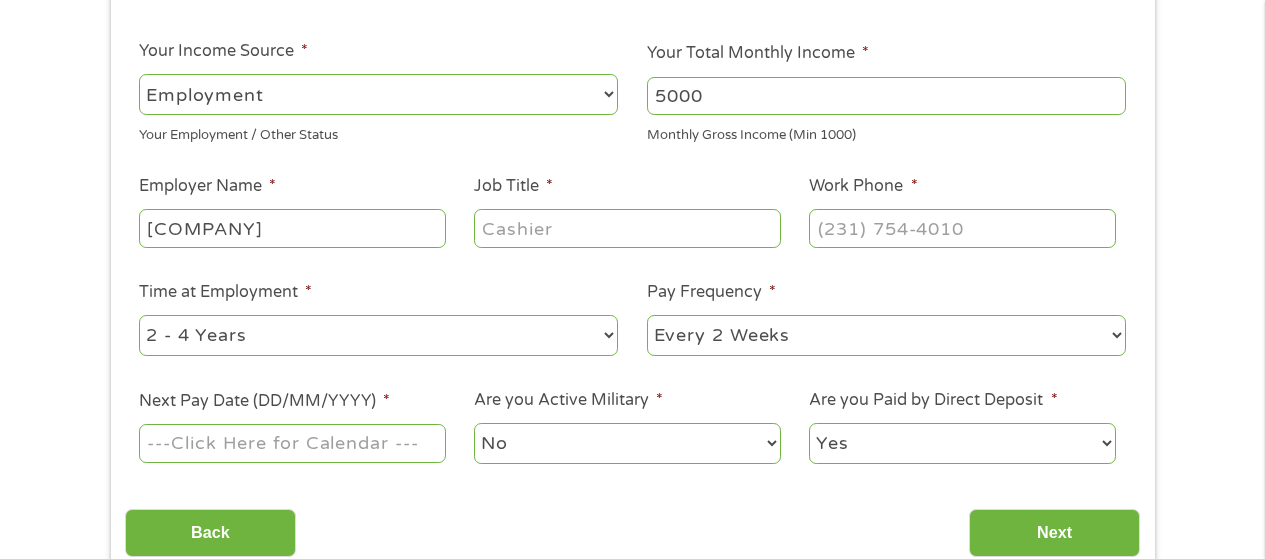 type on "[COMPANY]" 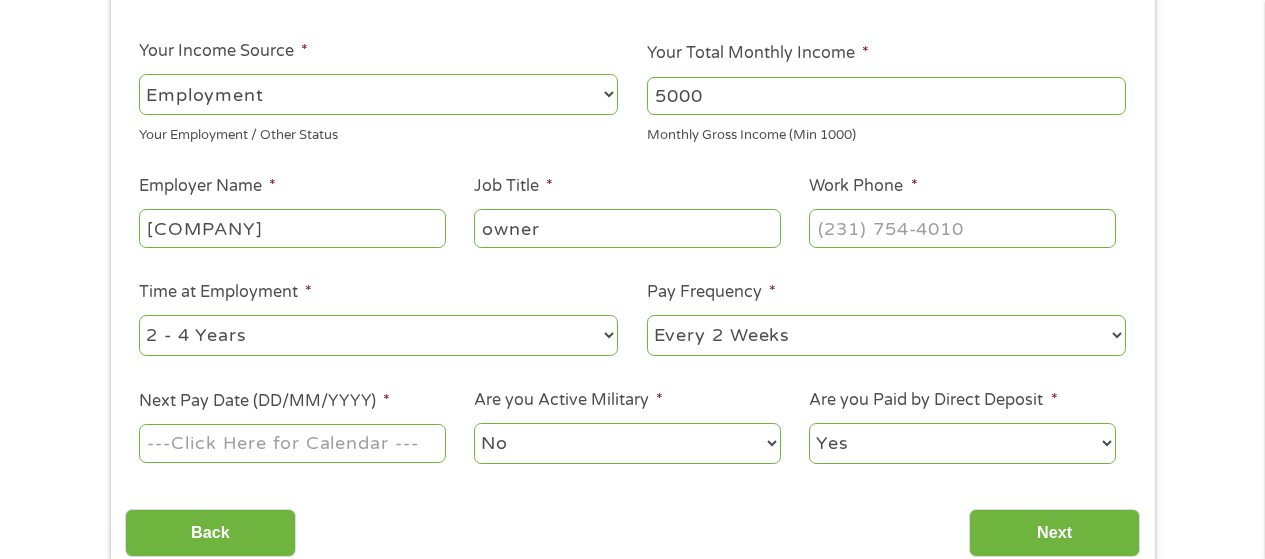 type on "owner" 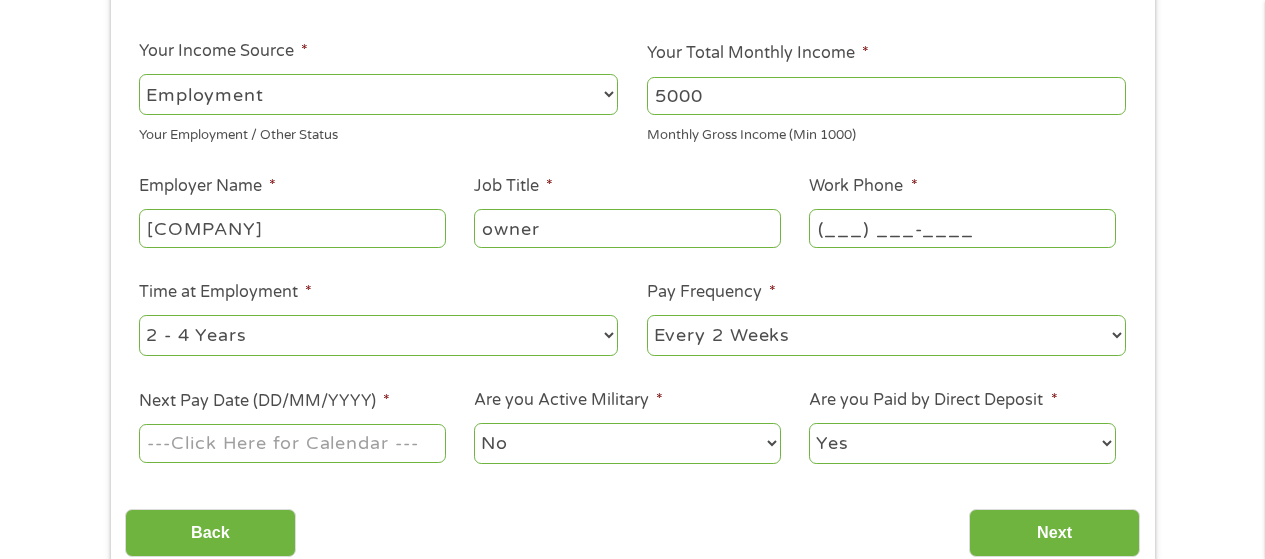 click on "(___) ___-____" at bounding box center [962, 228] 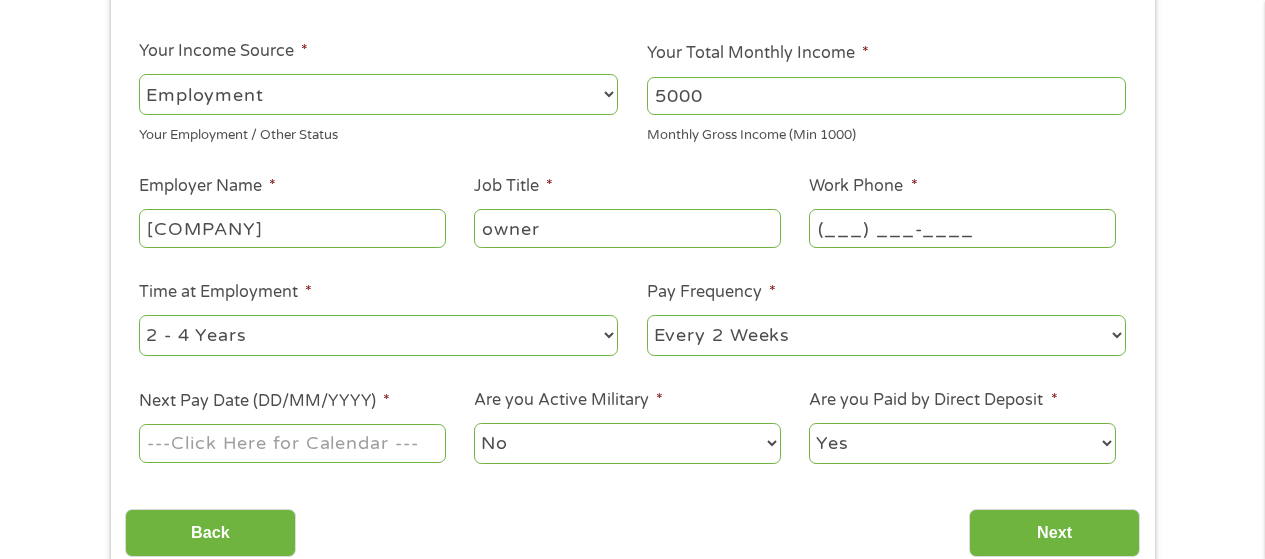 type on "[PHONE]" 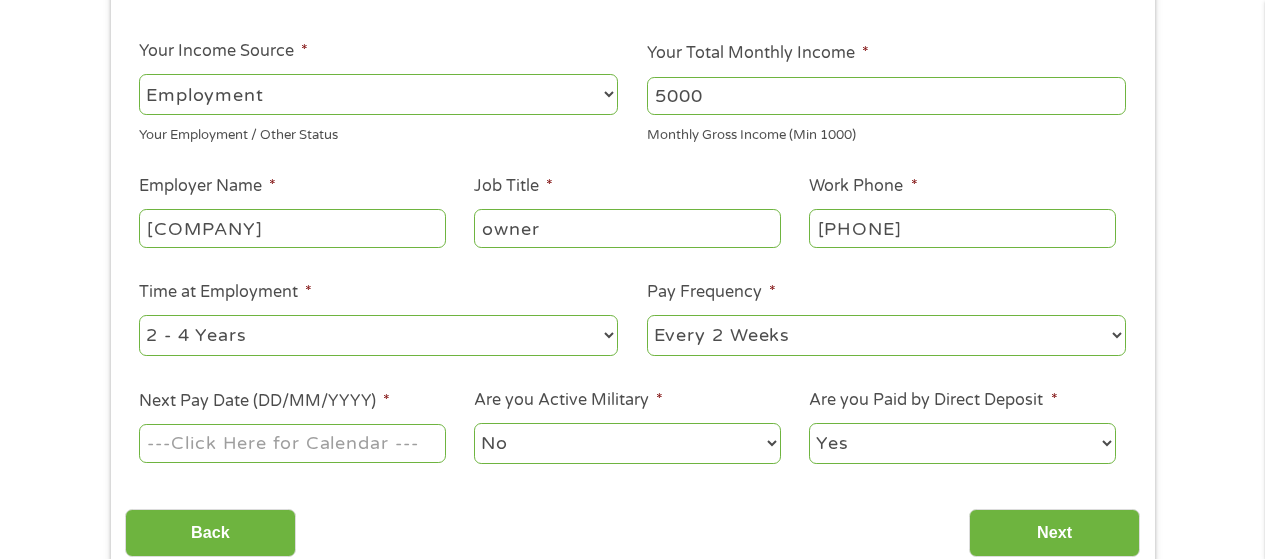 click on "--- Choose one --- 1 Year or less 1 - 2 Years 2 - 4 Years Over 4 Years" at bounding box center (378, 335) 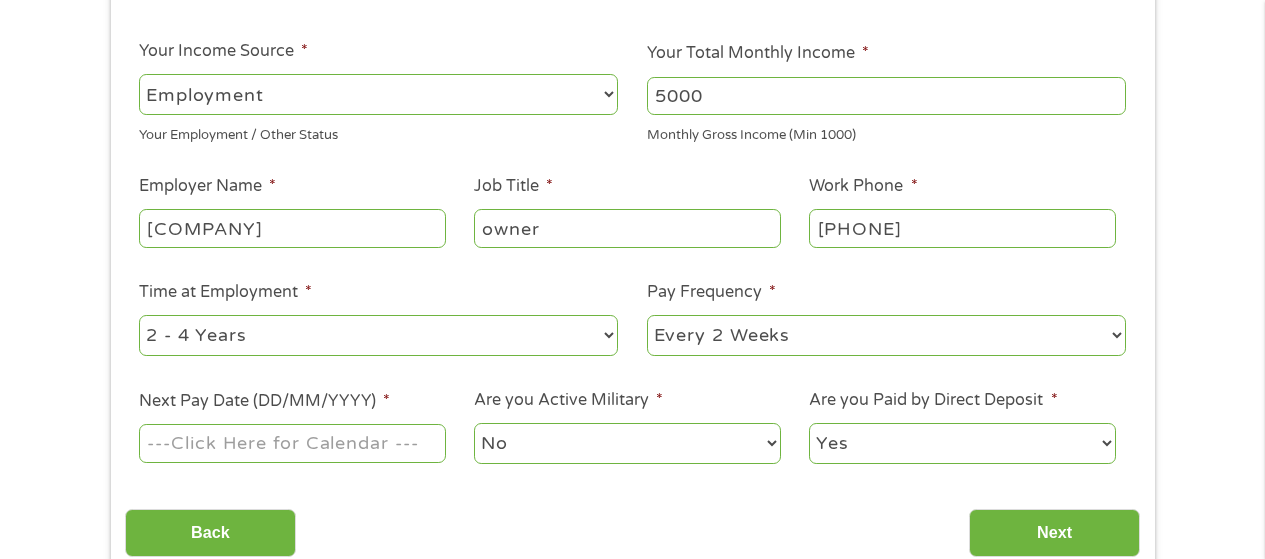 select on "60months" 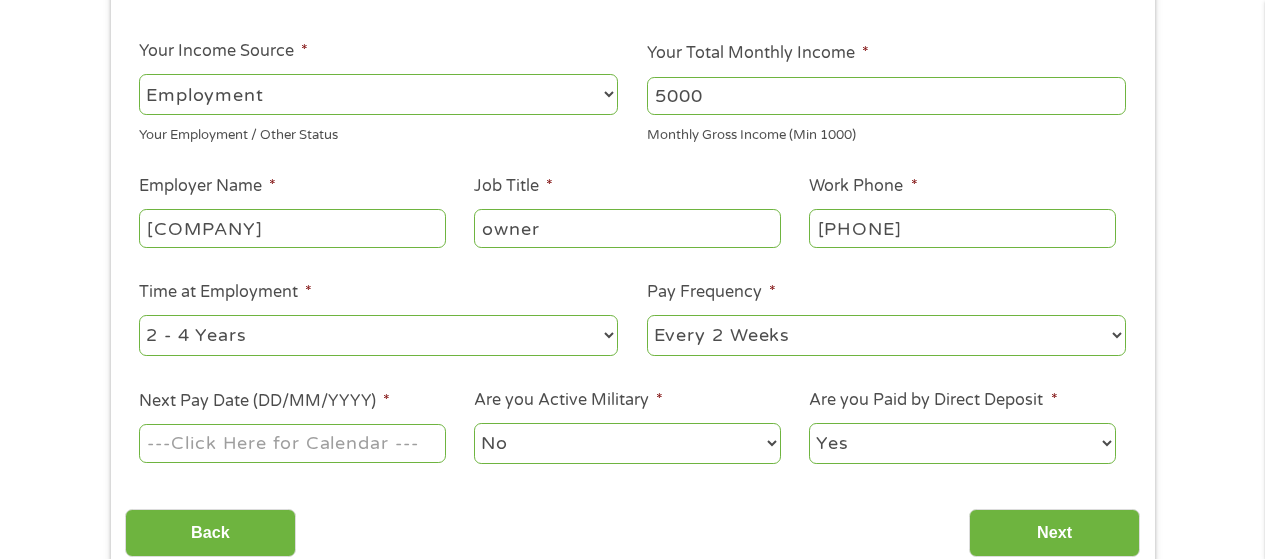 click on "--- Choose one --- 1 Year or less 1 - 2 Years 2 - 4 Years Over 4 Years" at bounding box center [378, 335] 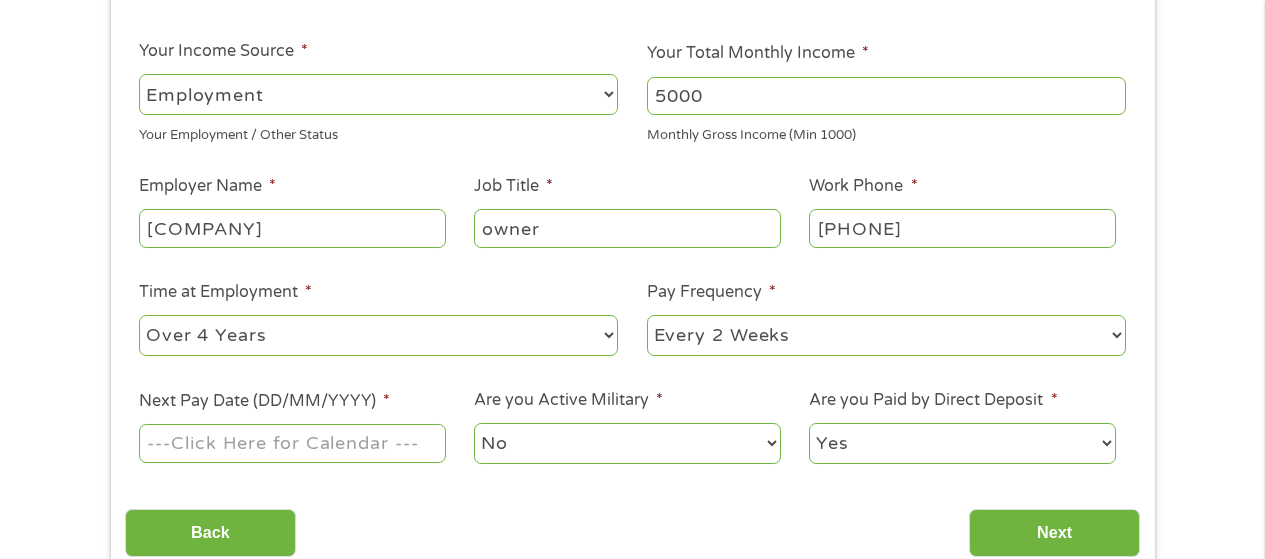 click on "--- Choose one --- Every 2 Weeks Every Week Monthly Semi-Monthly" at bounding box center (886, 335) 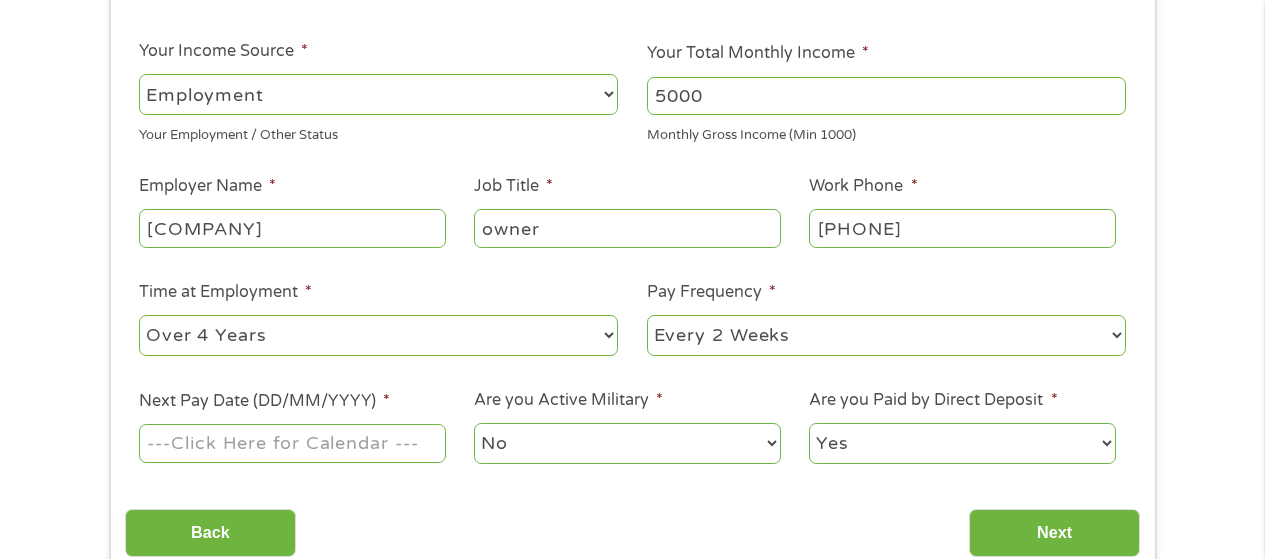 select on "monthly" 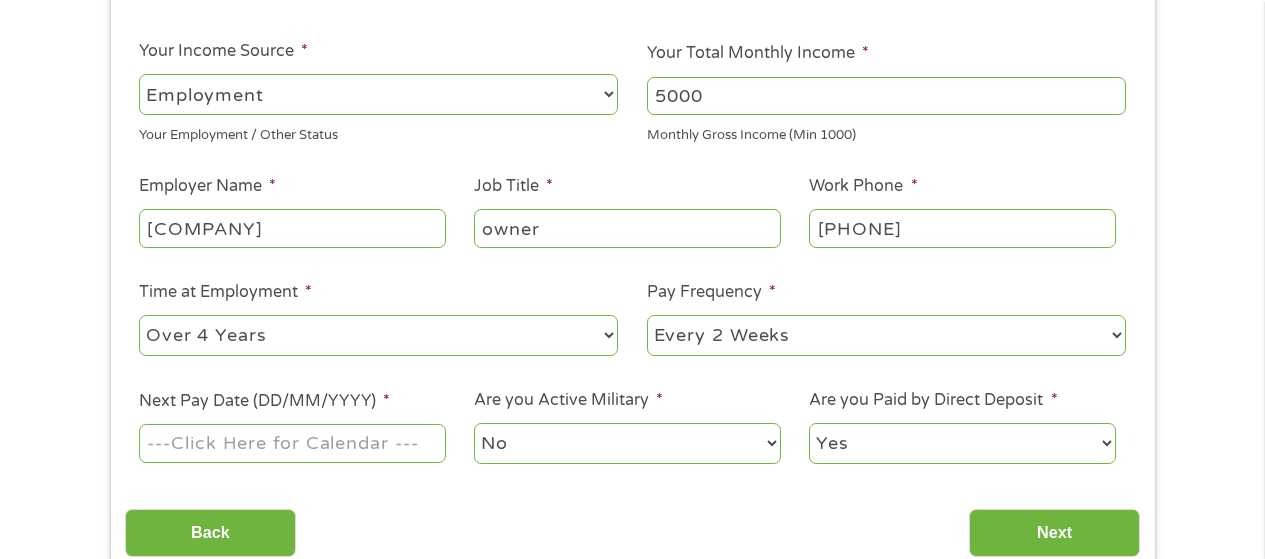 click on "--- Choose one --- Every 2 Weeks Every Week Monthly Semi-Monthly" at bounding box center (886, 335) 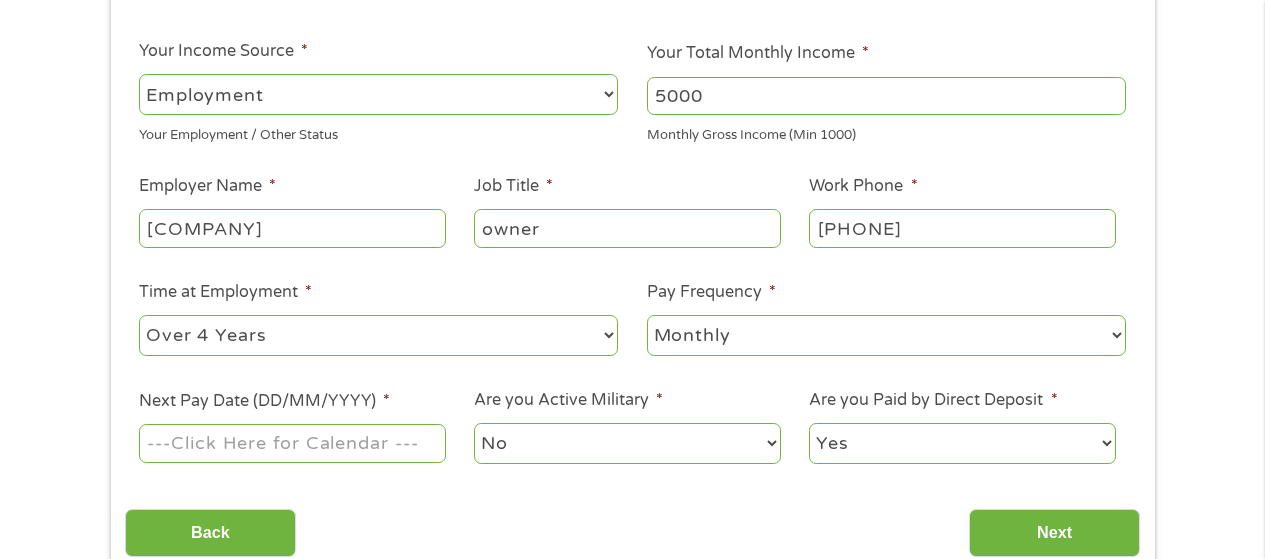 click at bounding box center (292, 444) 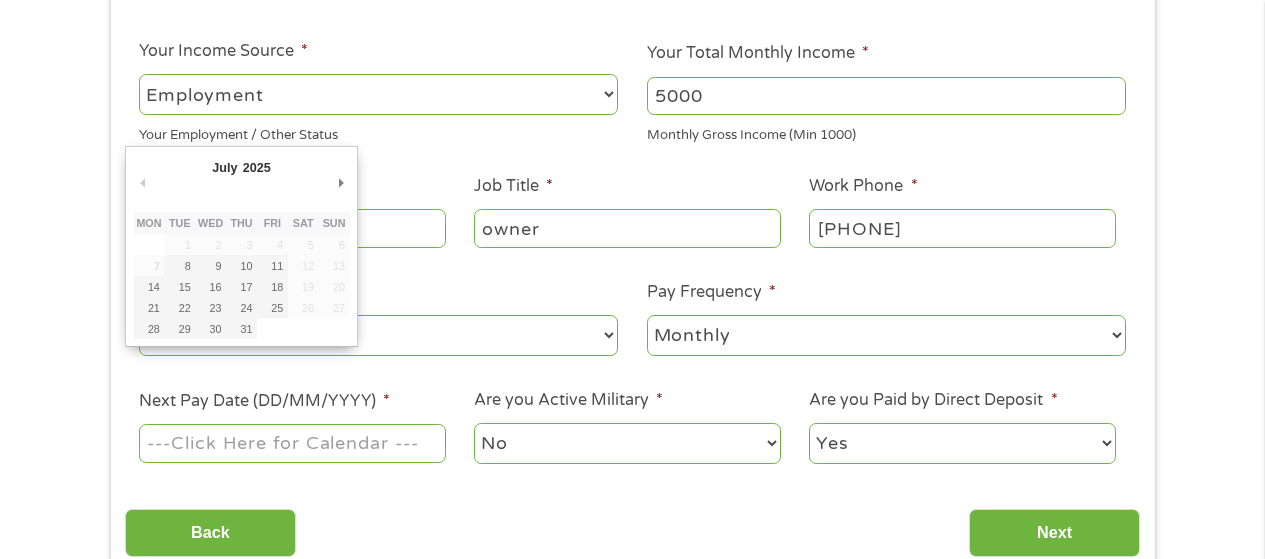 click on "Your Employment Your Income Source * --- Choose one --- Employment Self Employed Benefits Your Employment / Other Status Your Total Monthly Income * [NUMBER] Monthly Gross Income (Min 1000) This field is hidden when viewing the form Other Income * [NUMBER] Pension, Spouse & any Other Income Employer Name * [COMPANY] Job Title * owner Work Phone * [PHONE] Time at Employment * --- Choose one --- 1 Year or less 1 - 2 Years 2 - 4 Years Over 4 Years Pay Frequency * --- Choose one --- Every 2 Weeks Every Week Monthly Semi-Monthly Next Pay Date (DD/MM/YYYY) * Are you Active Military * No Yes Are you Paid by Direct Deposit * Yes No" at bounding box center (632, 223) 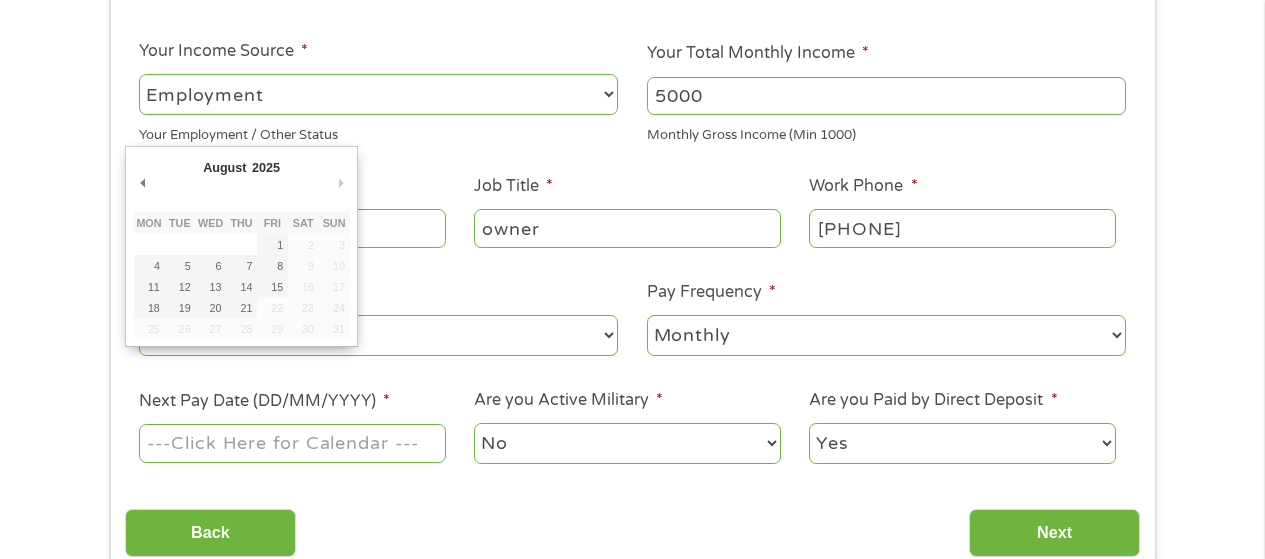 click on "Next Month" at bounding box center (341, 182) 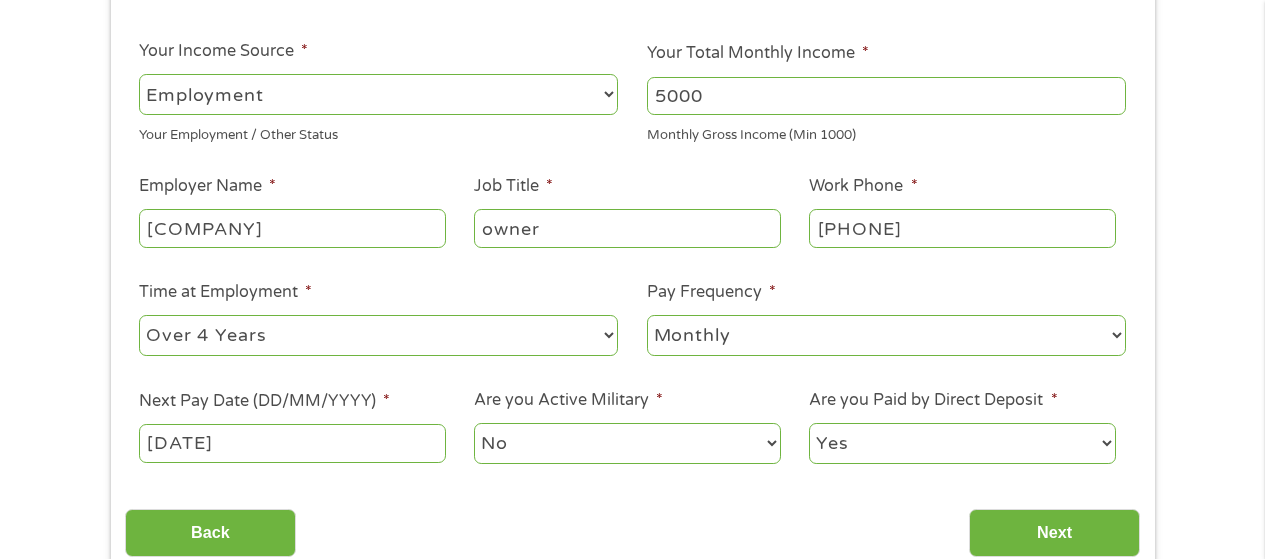 click on "Yes No" at bounding box center [962, 443] 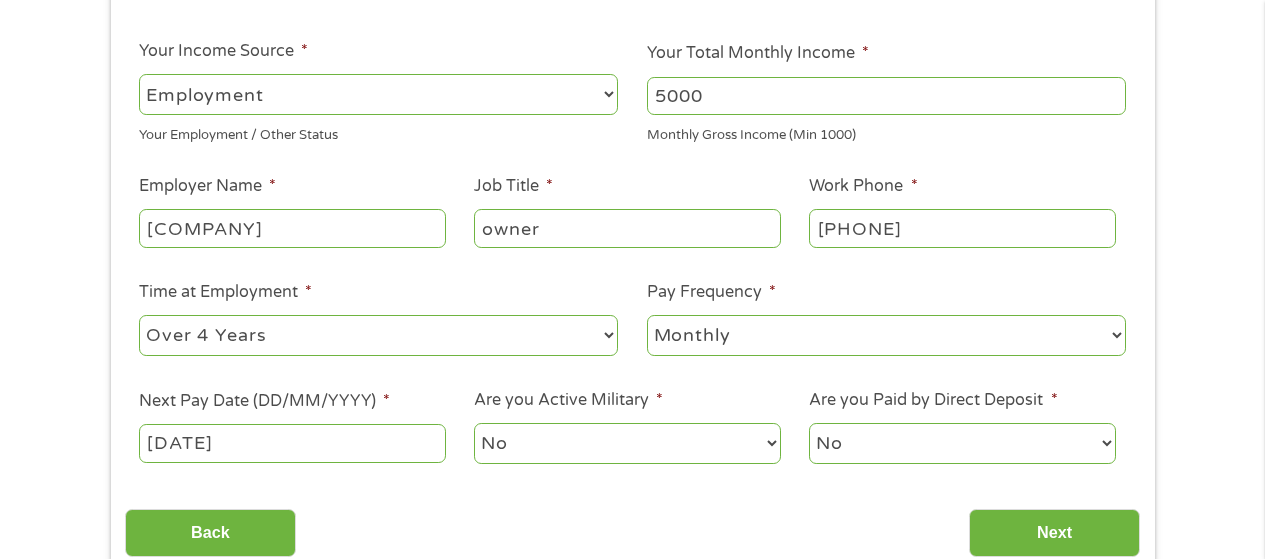 click on "Yes No" at bounding box center [962, 443] 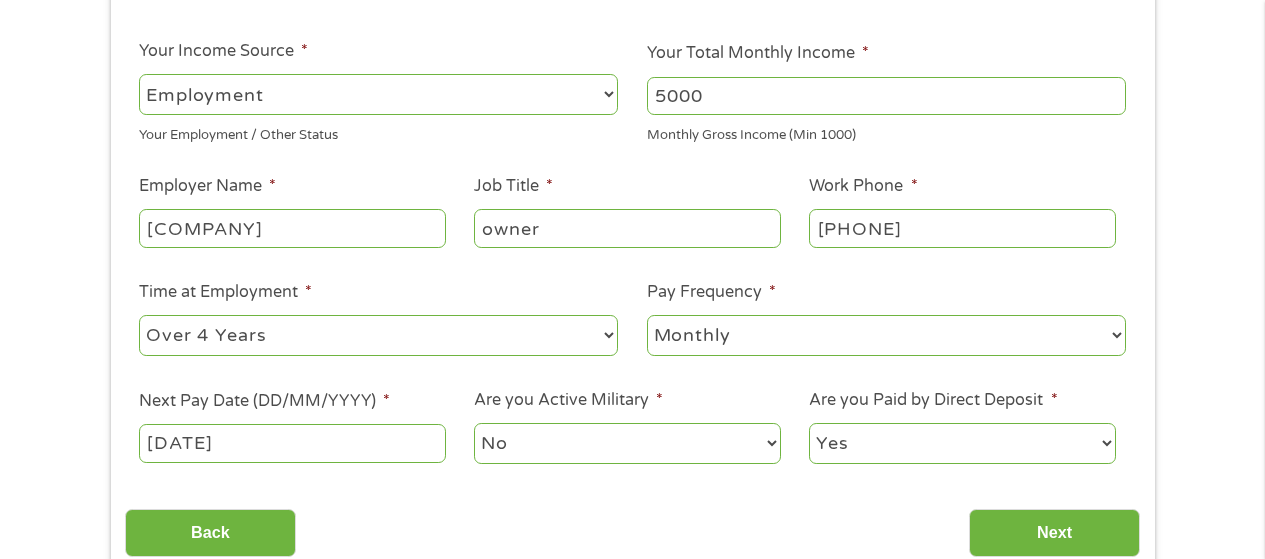 click on "Yes No" at bounding box center [962, 443] 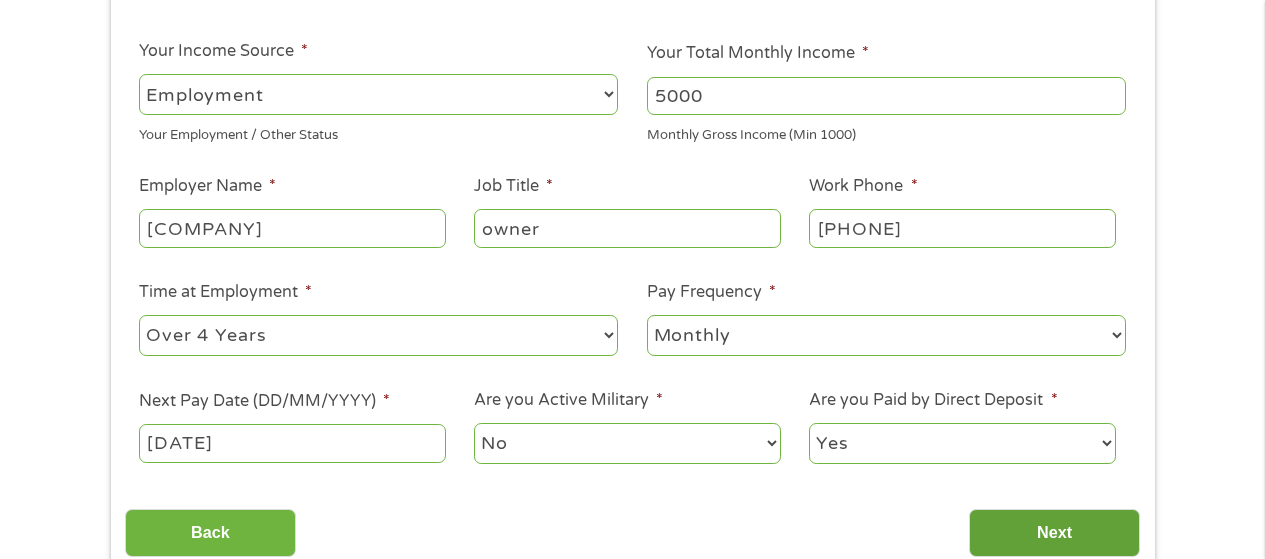 click on "Next" at bounding box center [1054, 533] 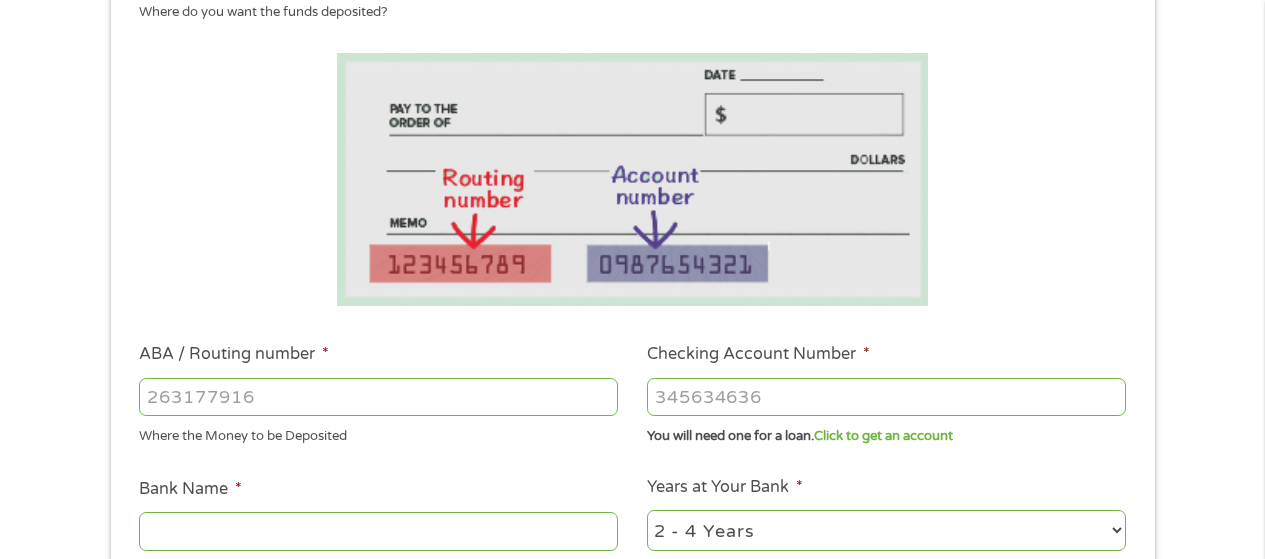 scroll, scrollTop: 198, scrollLeft: 0, axis: vertical 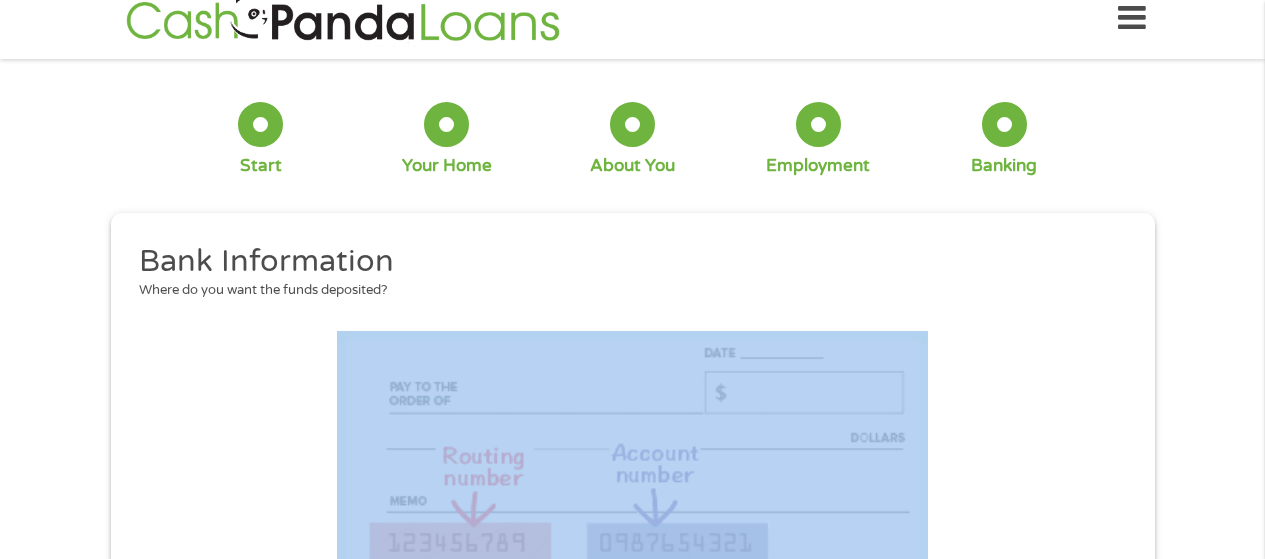 click on "Bank Information Where do you want the funds deposited?   ABA / Routing number * Where the Money to be Deposited Checking Account Number * You will need one for a loan.  Click to get an account Bank Name * We do NOT store your bank details!  Years at Your Bank * 2 - 4 Years 6 - 12 Months 1 - 2 Years Over 4 Years How long Have you been with your Bank  This field is hidden when viewing the form My Credit Score --- Choose one --- Not Sure Excellent (700+) Good (600-700) Fair (500 - 600) Poor (under 500) * This choice Won’t affect your application This field is hidden when viewing the form Loan Reason --- Choose one --- Debt Consolidation Paying Bills Credit Card Bills Student Loan Home Improvement Big Purchase Medical Expenses Vacation Other * This choice Won’t affect your application Do you have $10k or more in Credit Card Debt? *
Yes
No
Terms and conditions
unsubscribe   of these communications at any time.
Terms and conditions * ," at bounding box center [632, 722] 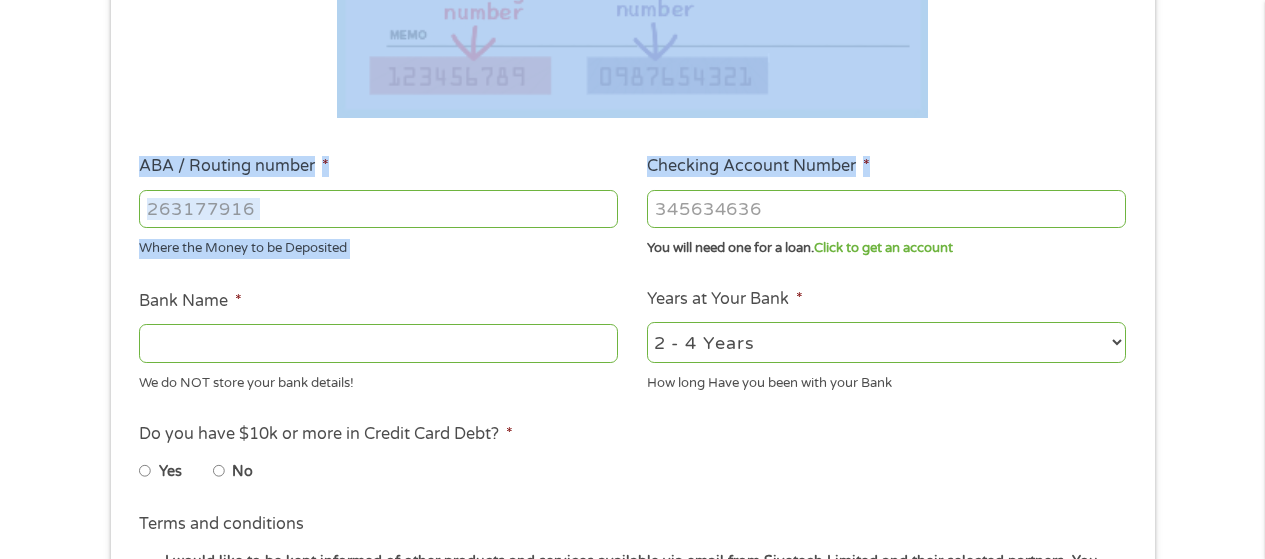 scroll, scrollTop: 500, scrollLeft: 0, axis: vertical 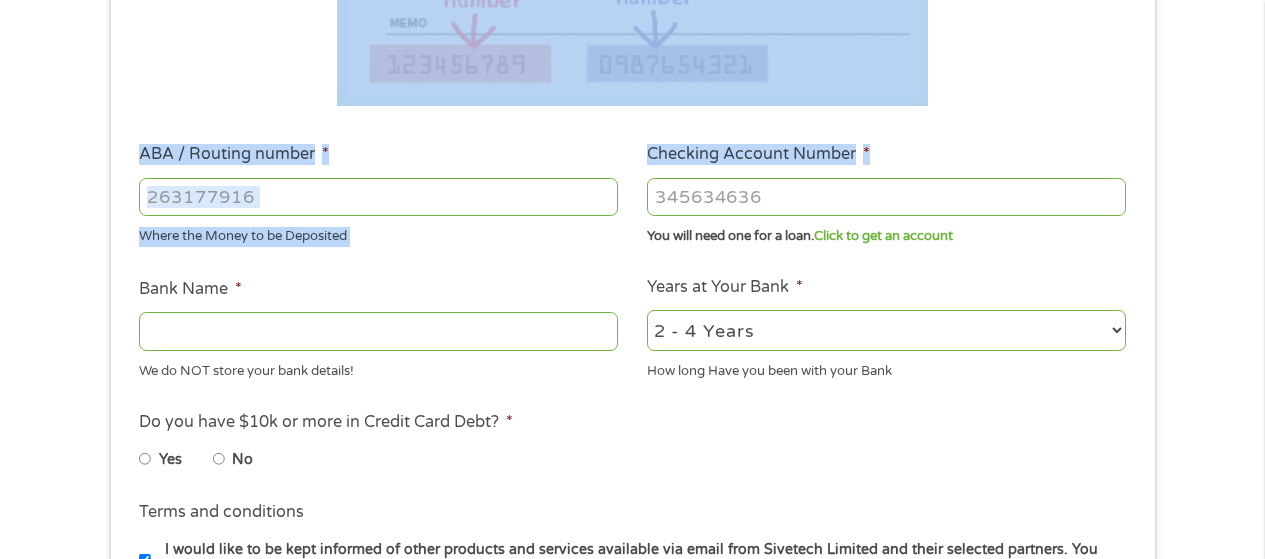 click on "ABA / Routing number * Where the Money to be Deposited" at bounding box center [379, 194] 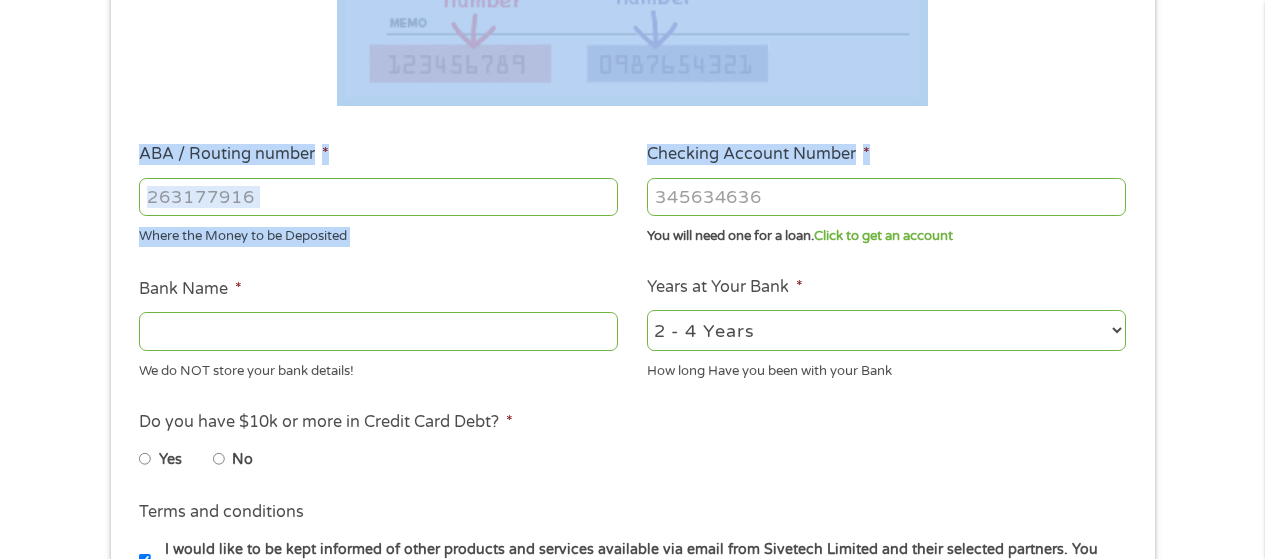 click on "ABA / Routing number *" at bounding box center (378, 197) 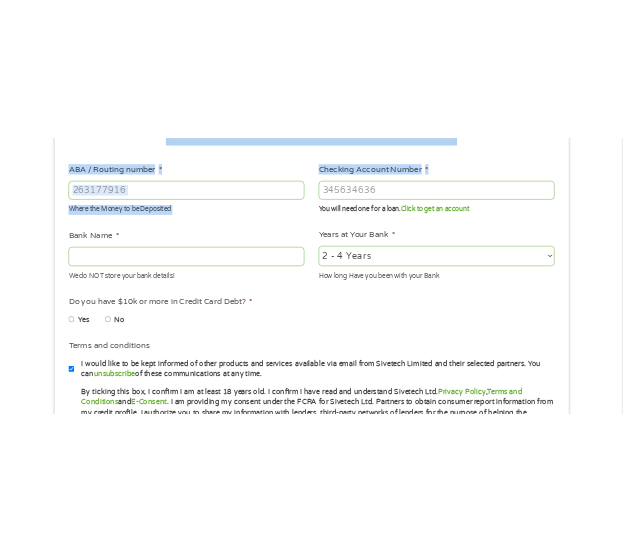 scroll, scrollTop: 400, scrollLeft: 0, axis: vertical 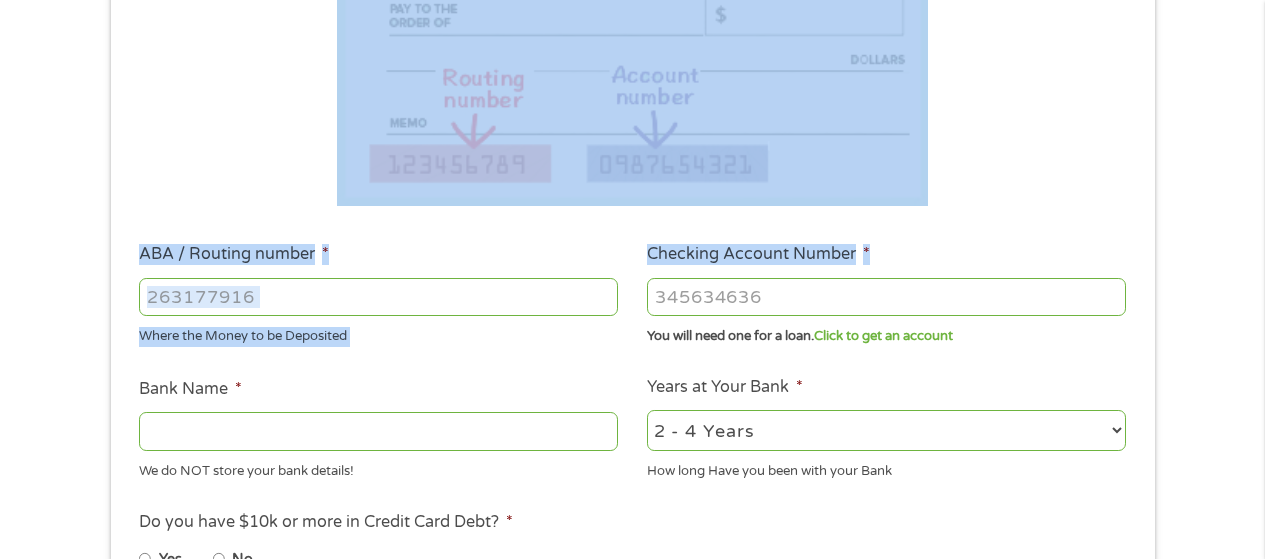 click on "ABA / Routing number *" at bounding box center (378, 297) 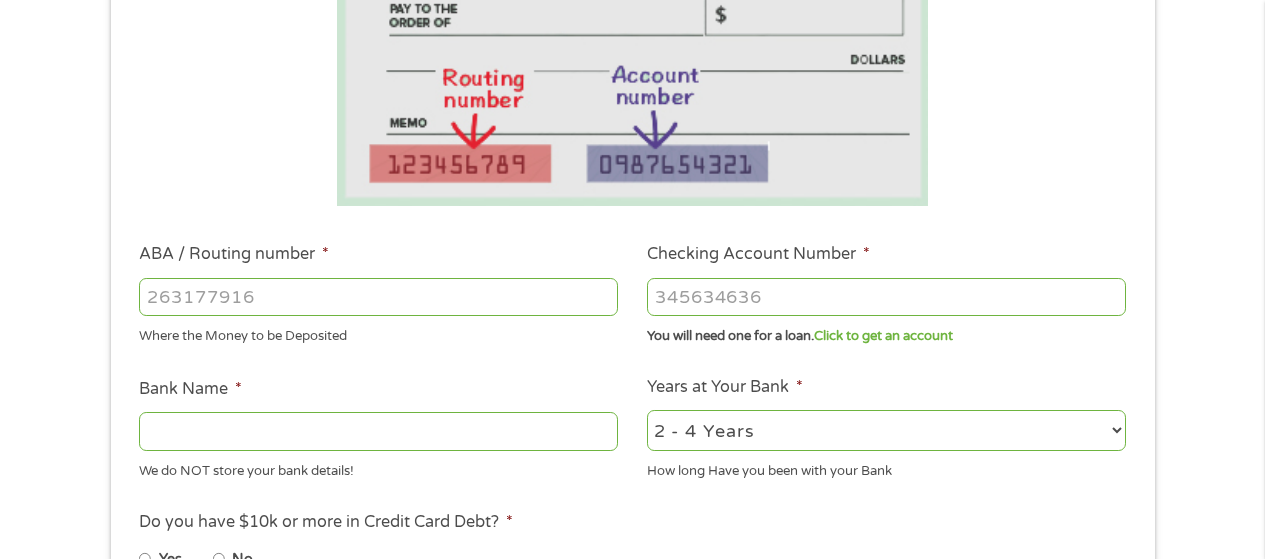 click on "ABA / Routing number *" at bounding box center [378, 297] 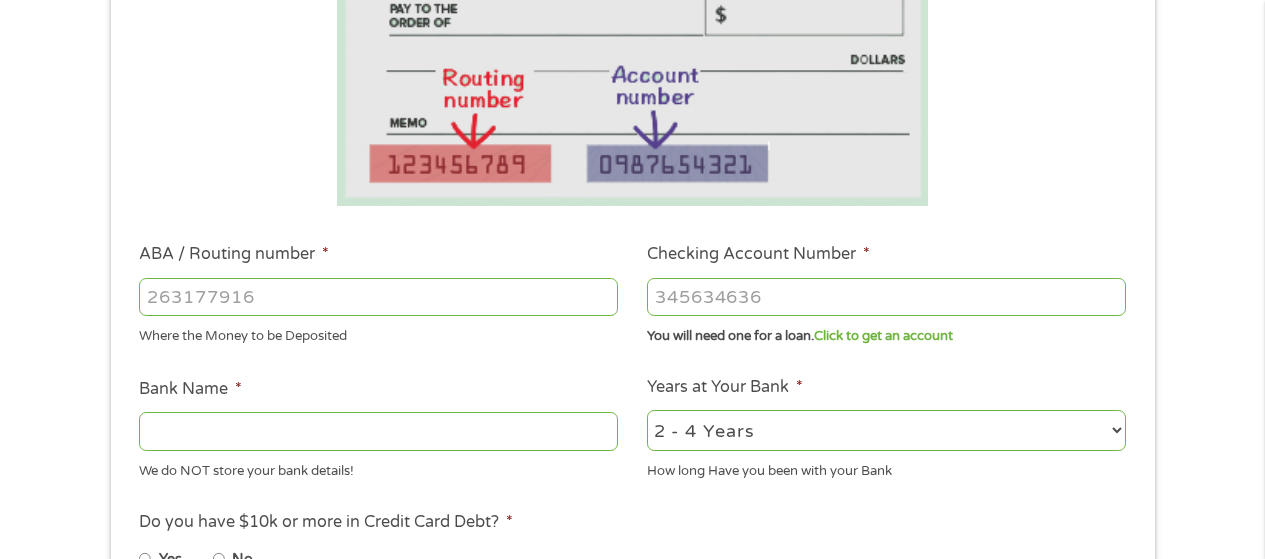 drag, startPoint x: 769, startPoint y: 311, endPoint x: 766, endPoint y: 268, distance: 43.104523 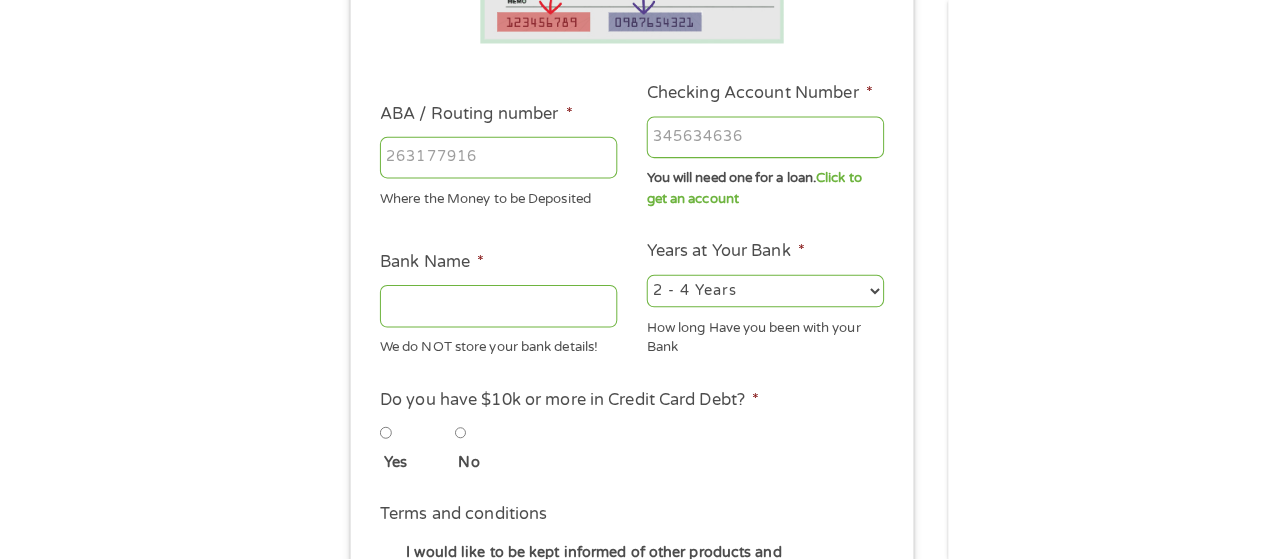 scroll, scrollTop: 401, scrollLeft: 0, axis: vertical 